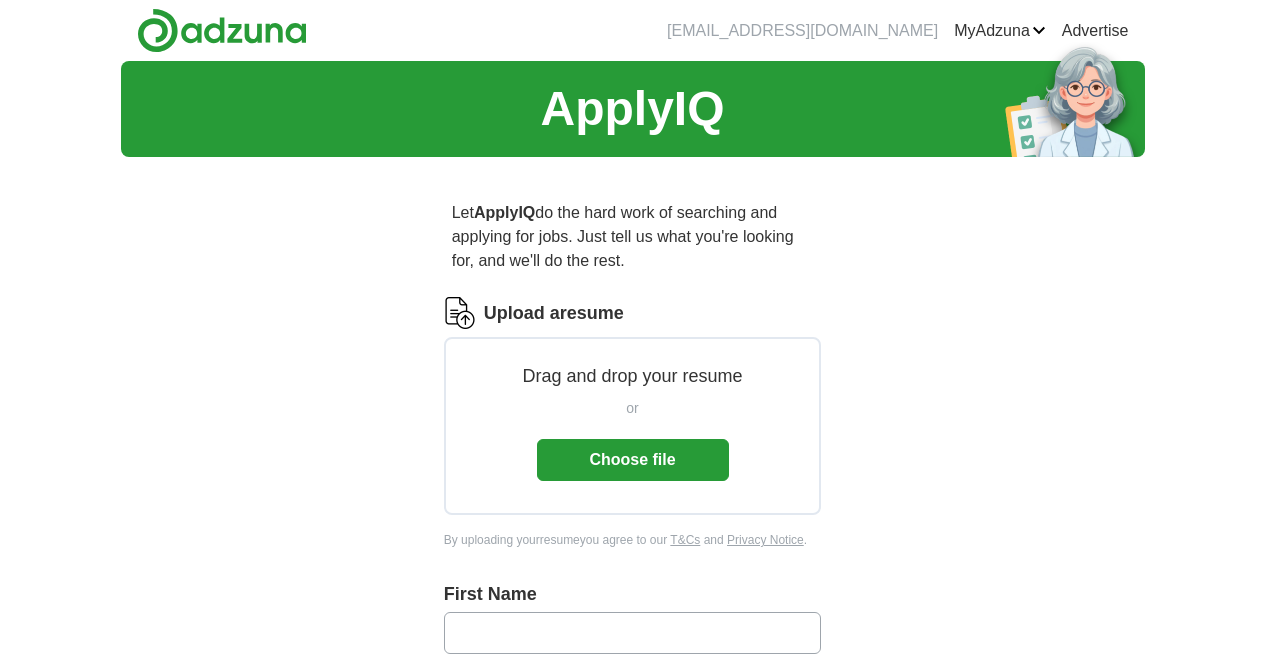scroll, scrollTop: 0, scrollLeft: 0, axis: both 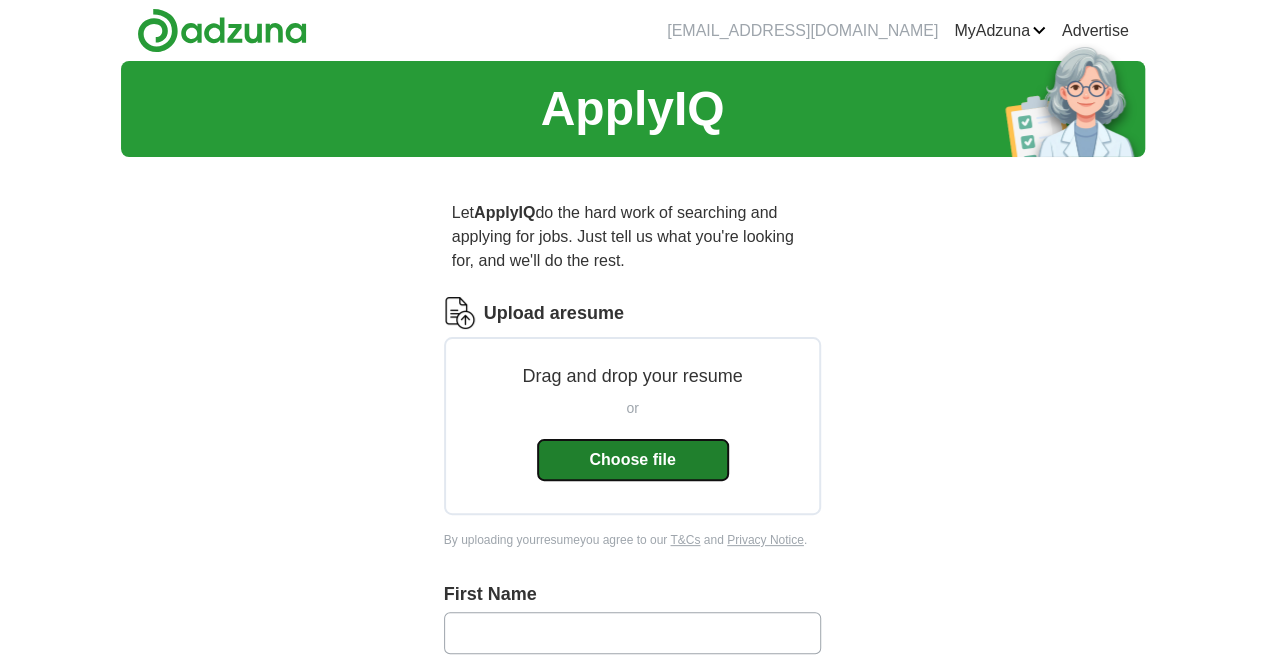 click on "Choose file" at bounding box center [633, 460] 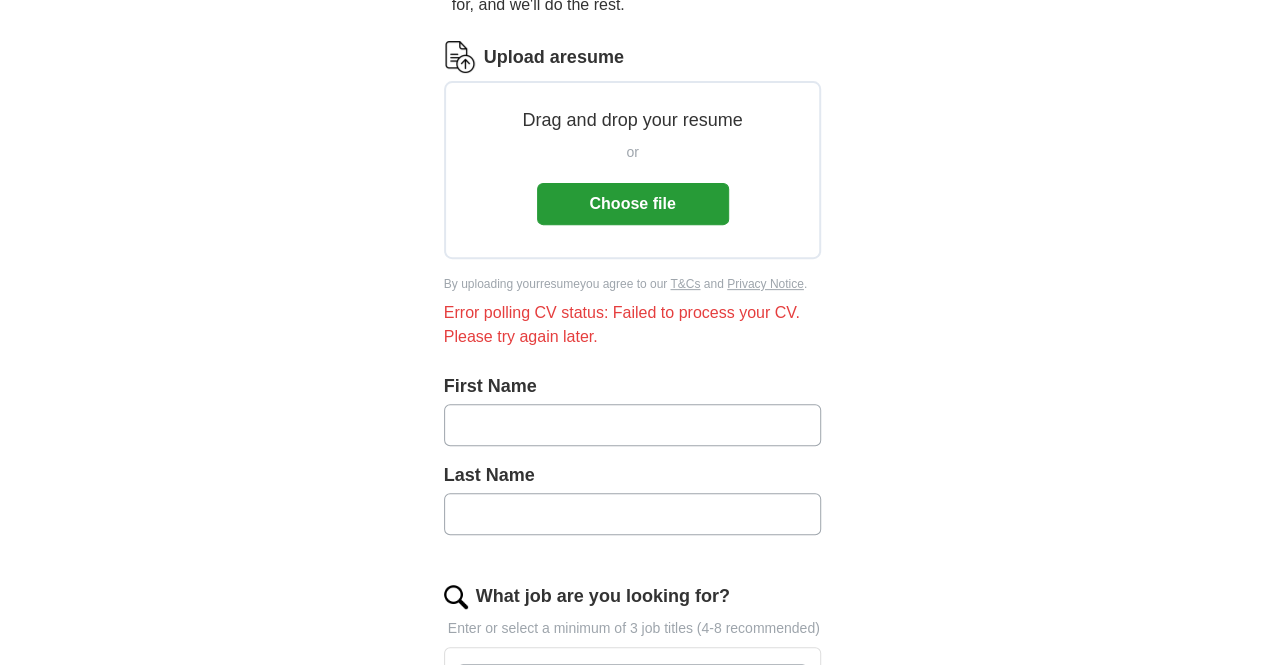 scroll, scrollTop: 300, scrollLeft: 0, axis: vertical 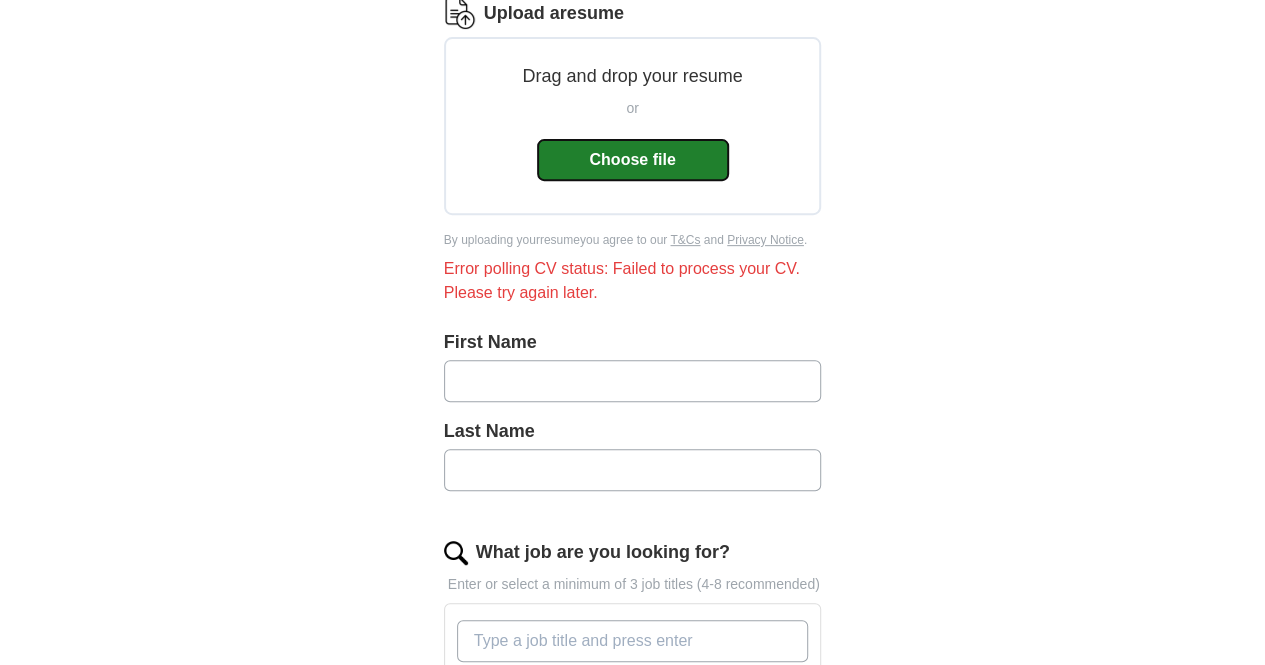 click on "Choose file" at bounding box center (633, 160) 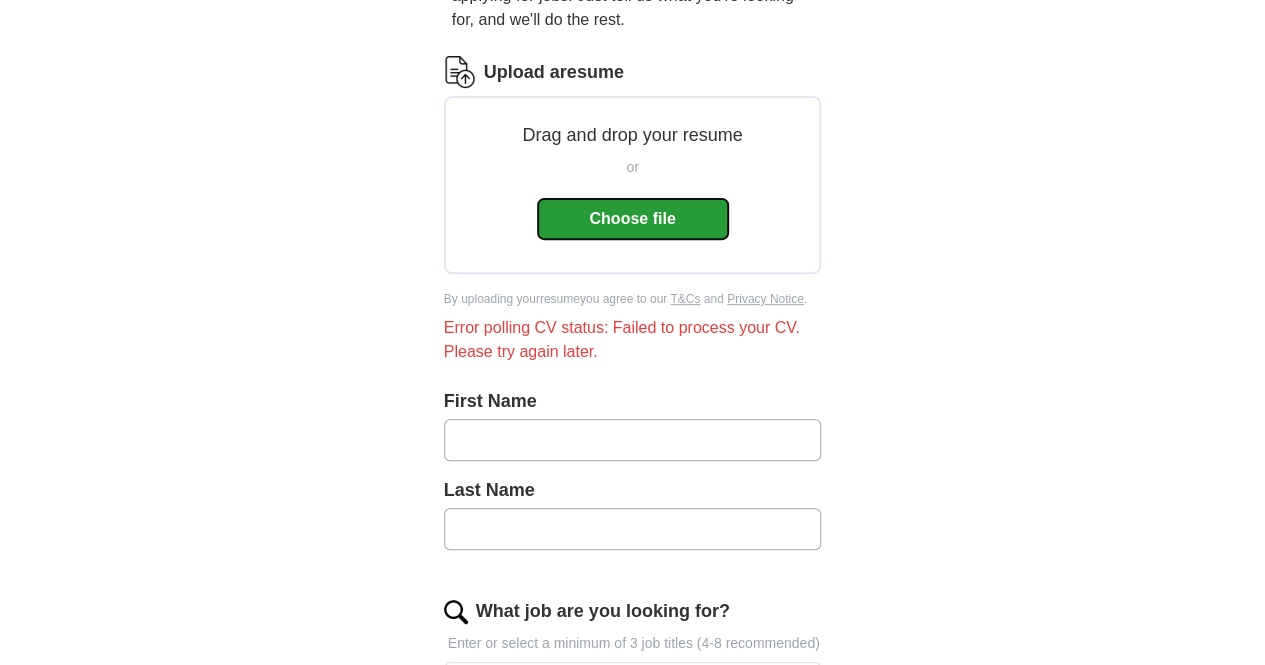 scroll, scrollTop: 34, scrollLeft: 0, axis: vertical 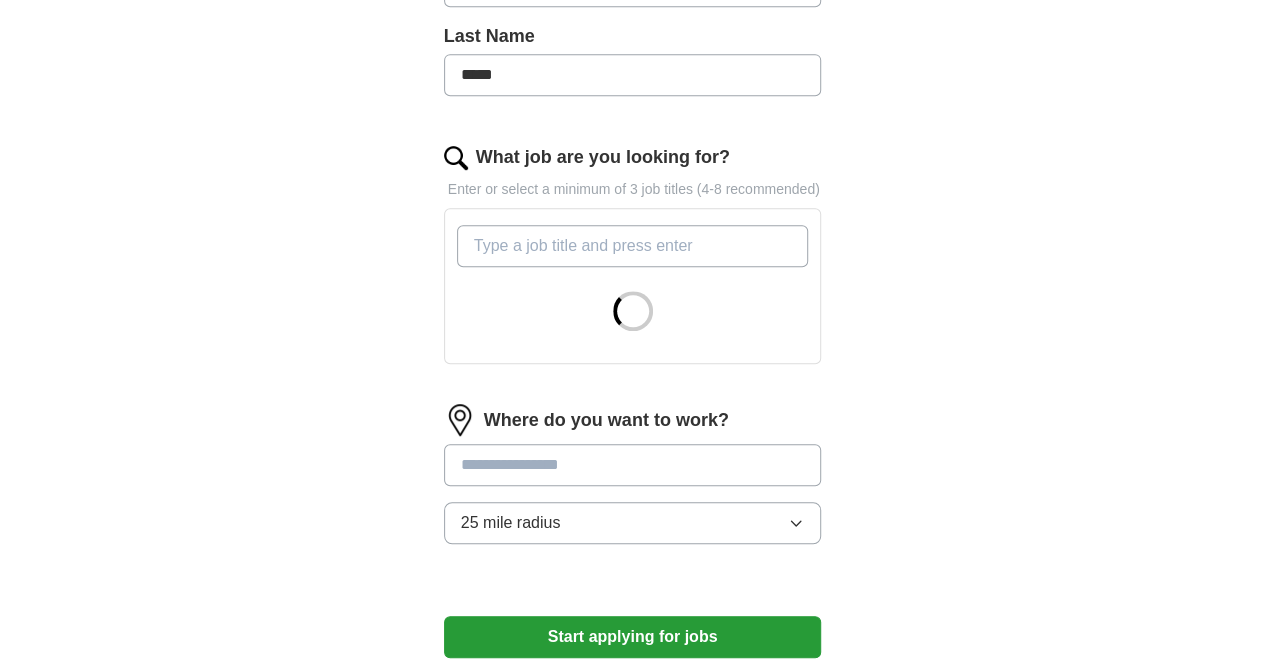 click on "What job are you looking for?" at bounding box center [633, 246] 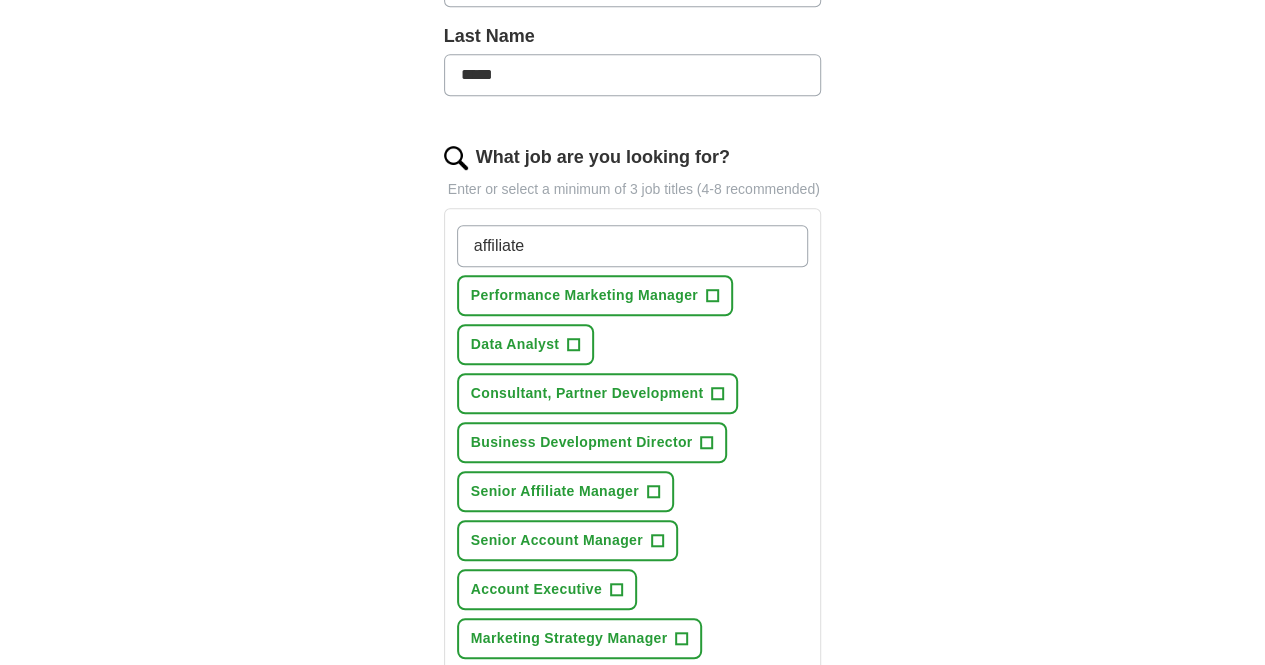 type on "affiliate" 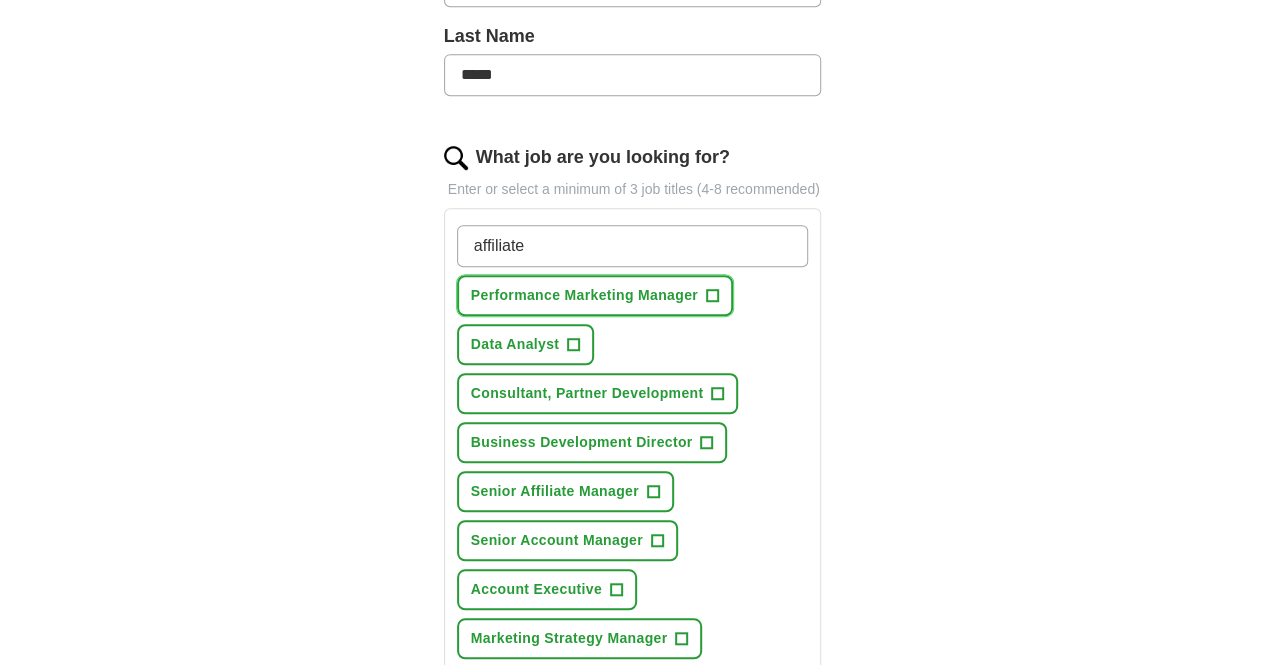 click on "+" at bounding box center [712, 296] 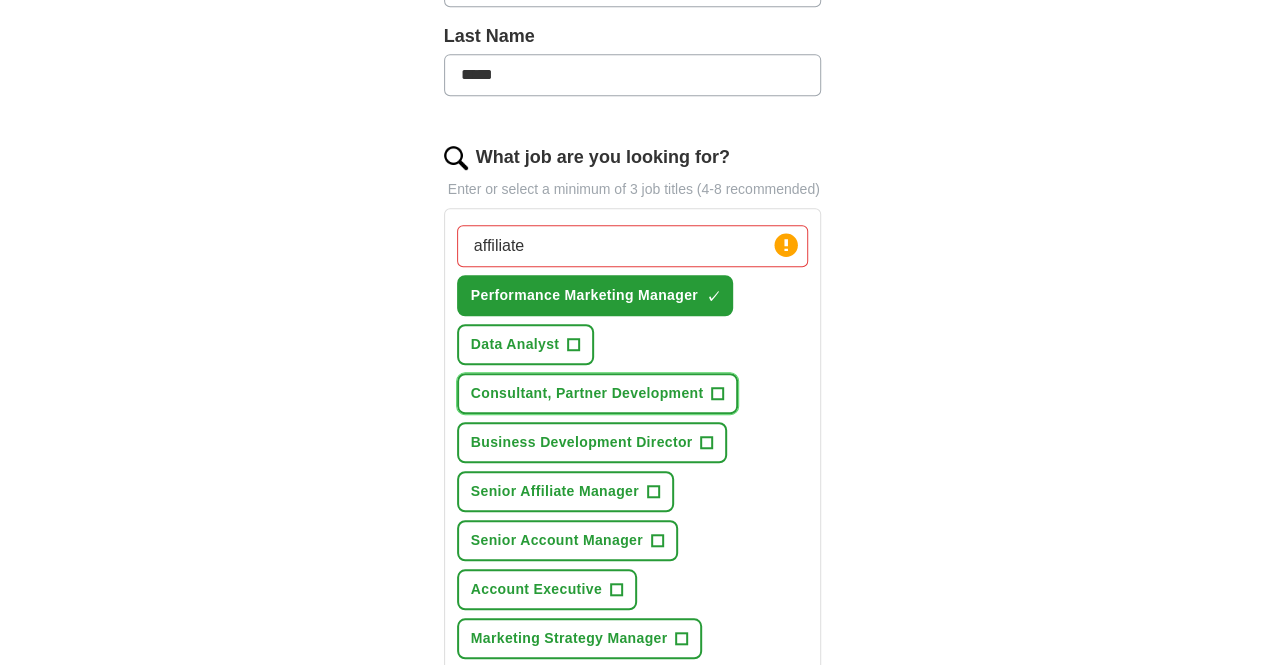 click on "+" at bounding box center (718, 394) 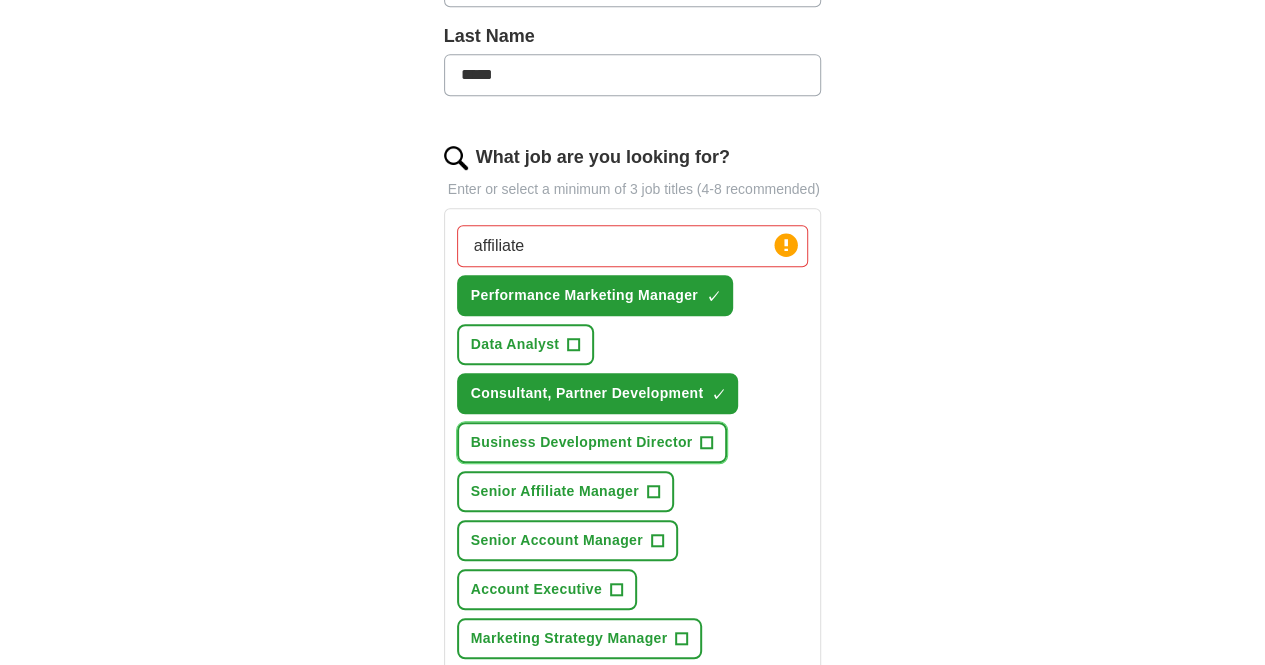 click on "+" at bounding box center [707, 443] 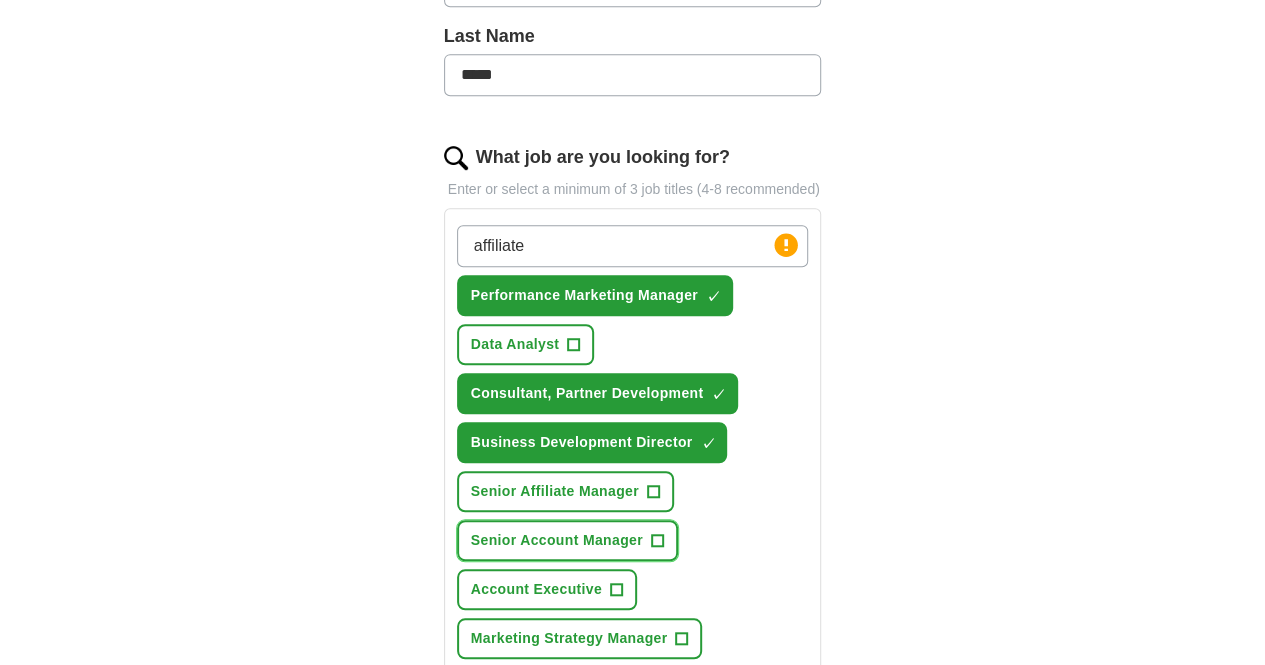 click on "+" at bounding box center [657, 541] 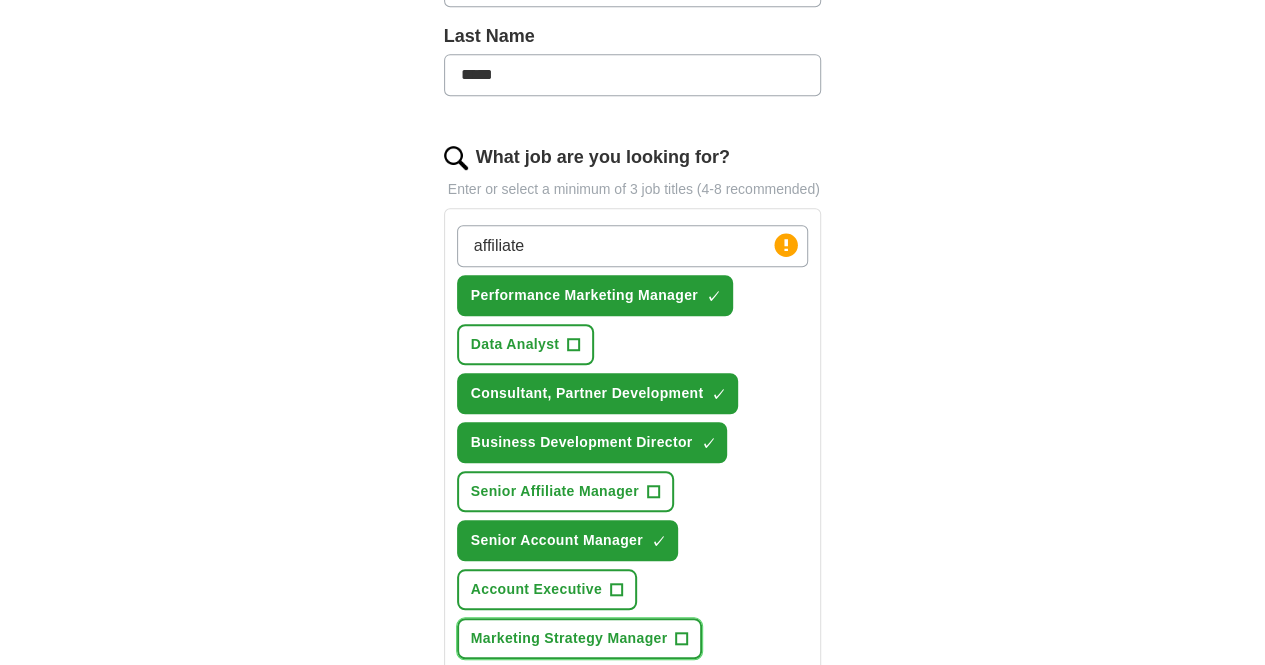 click on "Marketing Strategy Manager +" at bounding box center [580, 638] 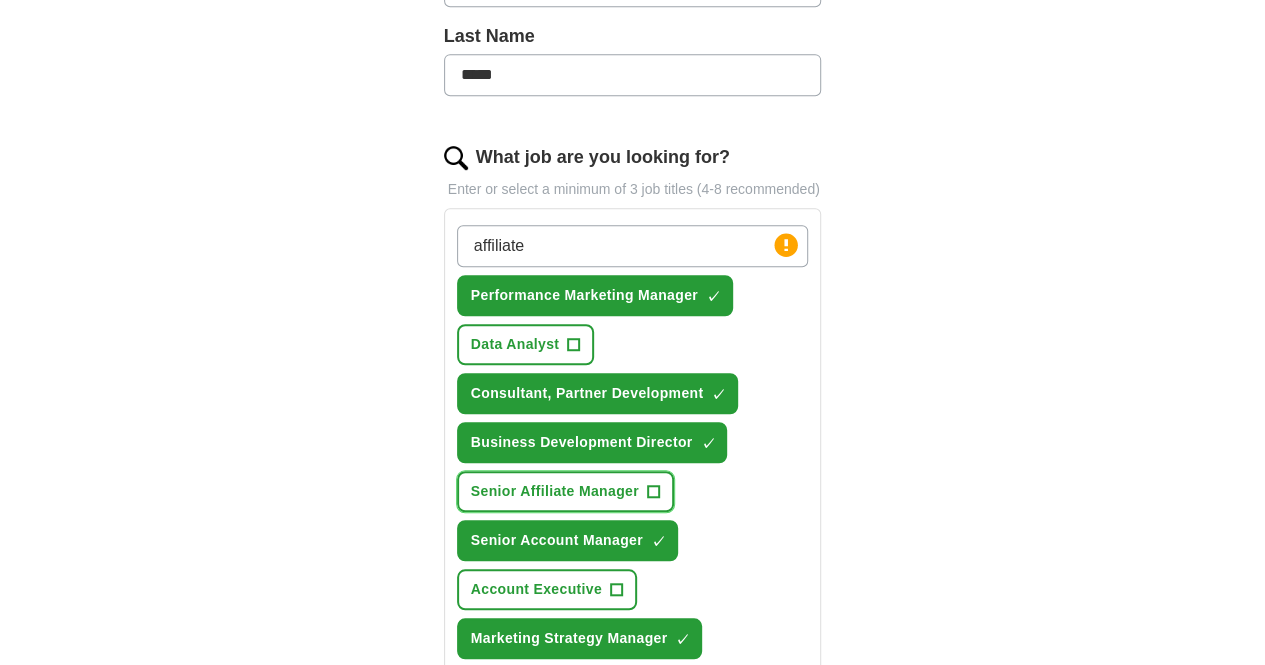 click on "+" at bounding box center (653, 492) 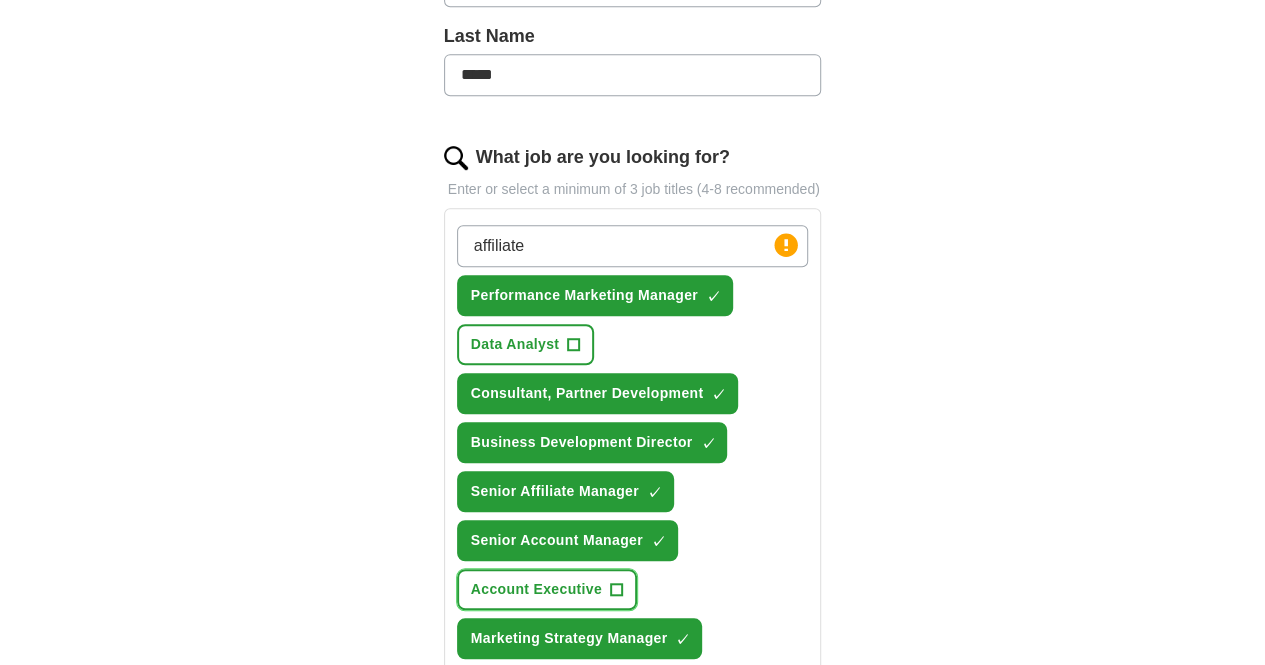 click on "+" at bounding box center (616, 590) 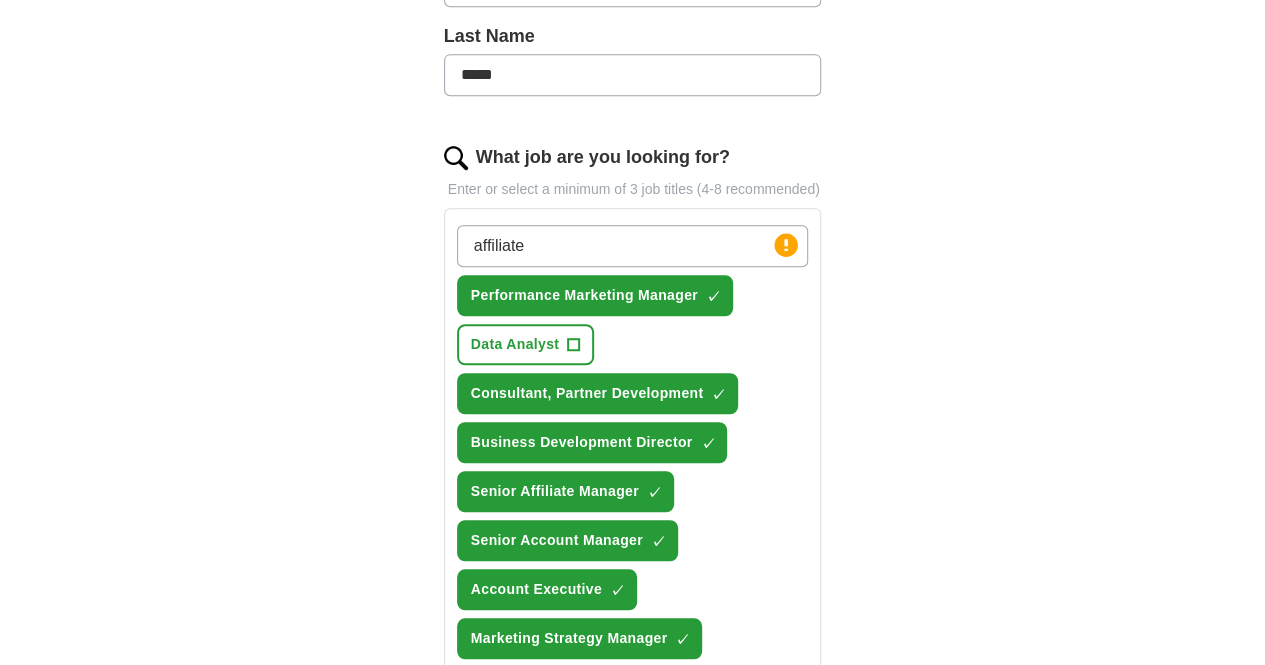 click on "Affiliate Marketing Director +" at bounding box center (576, 687) 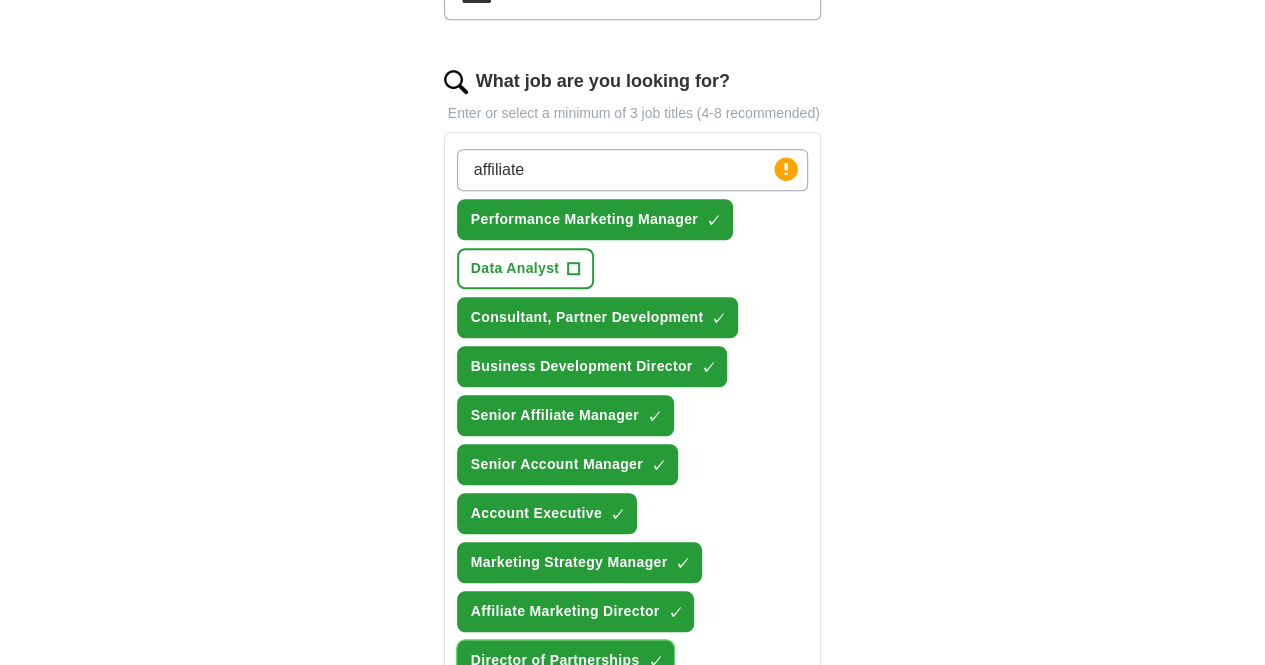 scroll, scrollTop: 734, scrollLeft: 0, axis: vertical 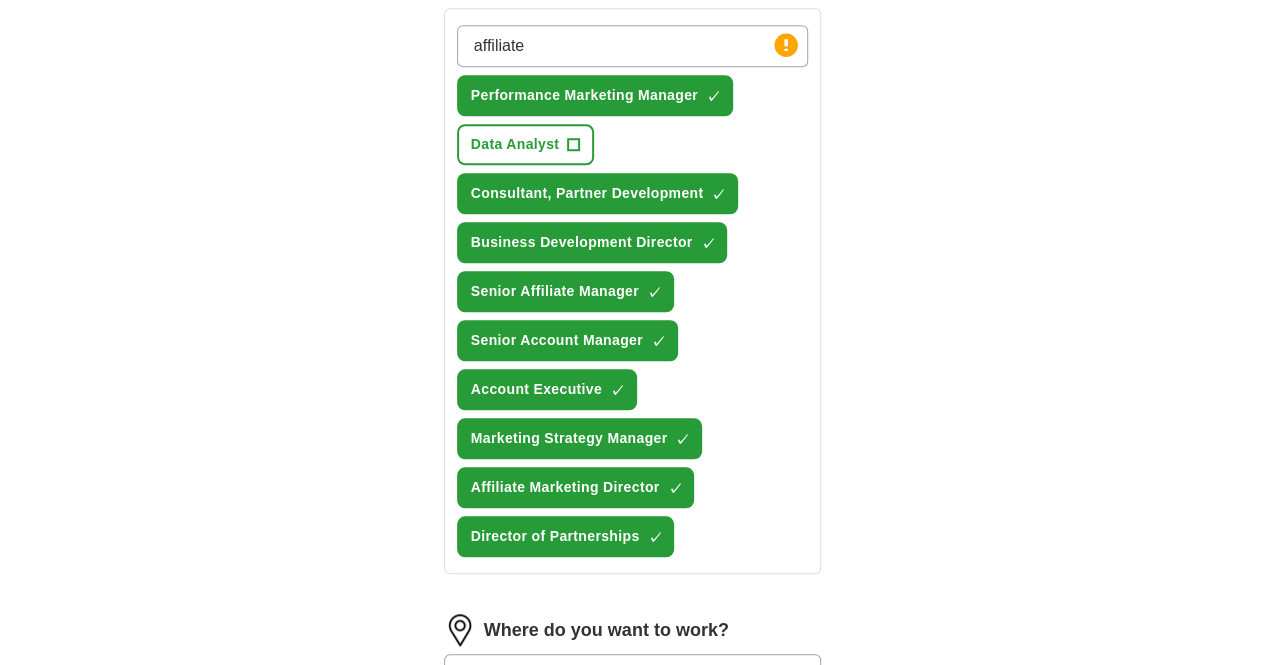 click at bounding box center [633, 675] 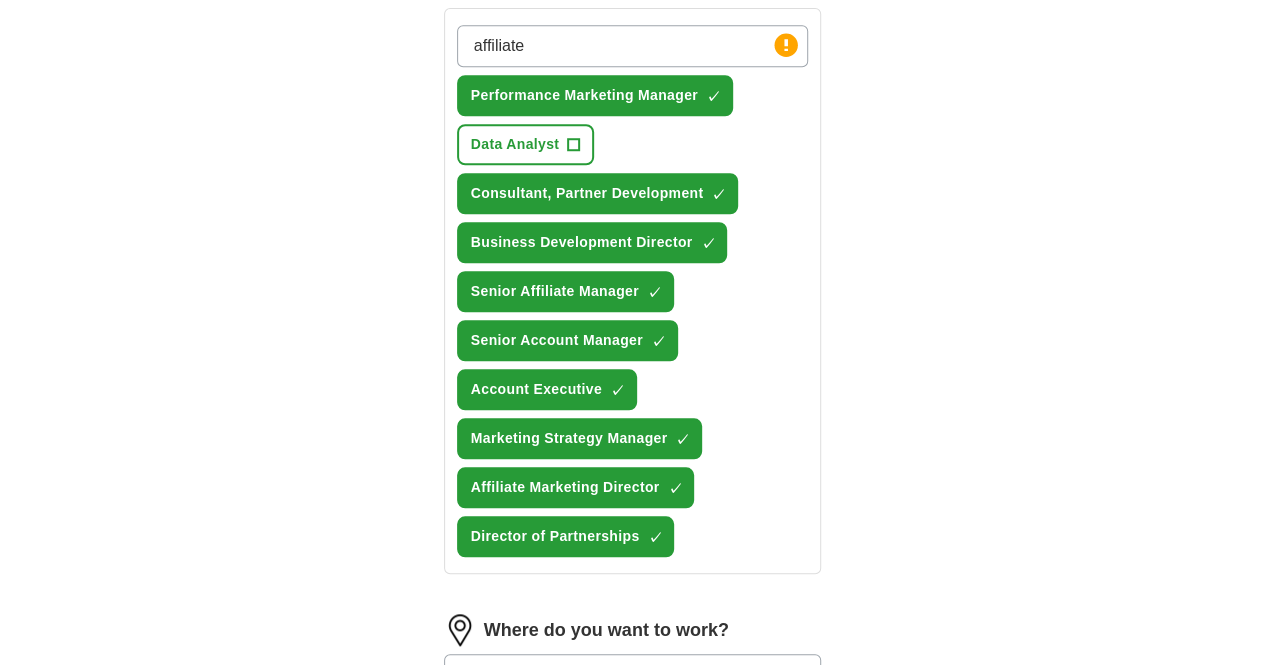 type on "********" 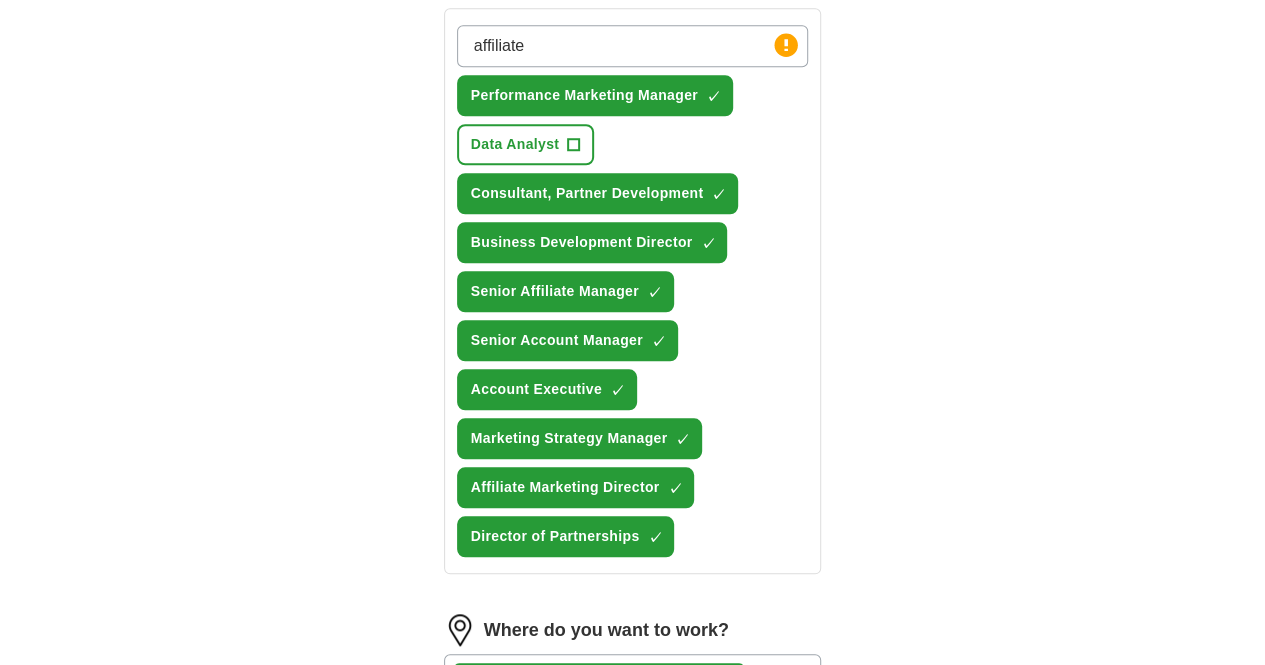 click on "Let  ApplyIQ  do the hard work of searching and applying for jobs. Just tell us what you're looking for, and we'll do the rest. Select a resume [PERSON_NAME] - Resume .pdf [DATE] 18:30 Upload a different  resume First Name ******* Last Name ***** What job are you looking for? Enter or select a minimum of 3 job titles (4-8 recommended) affiliate Press return to add title Performance Marketing Manager ✓ × Data Analyst + Consultant, Partner Development ✓ × Business Development Director ✓ × Senior Affiliate Manager ✓ × Senior Account Manager ✓ × Account Executive ✓ × Marketing Strategy Manager ✓ × Affiliate Marketing Director ✓ × Director of Partnerships ✓ × Where do you want to work? [GEOGRAPHIC_DATA], [GEOGRAPHIC_DATA] × 25 mile radius Start applying for jobs By registering, you consent to us applying to suitable jobs for you" at bounding box center [633, 188] 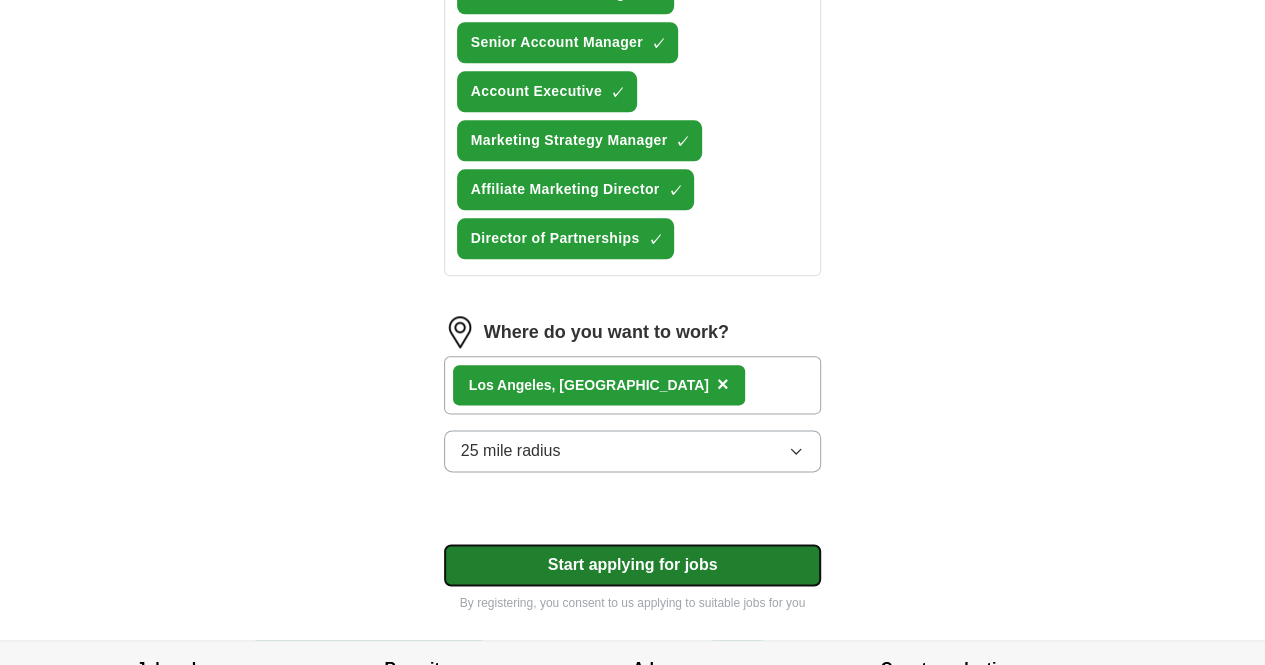 click on "Start applying for jobs" at bounding box center [633, 565] 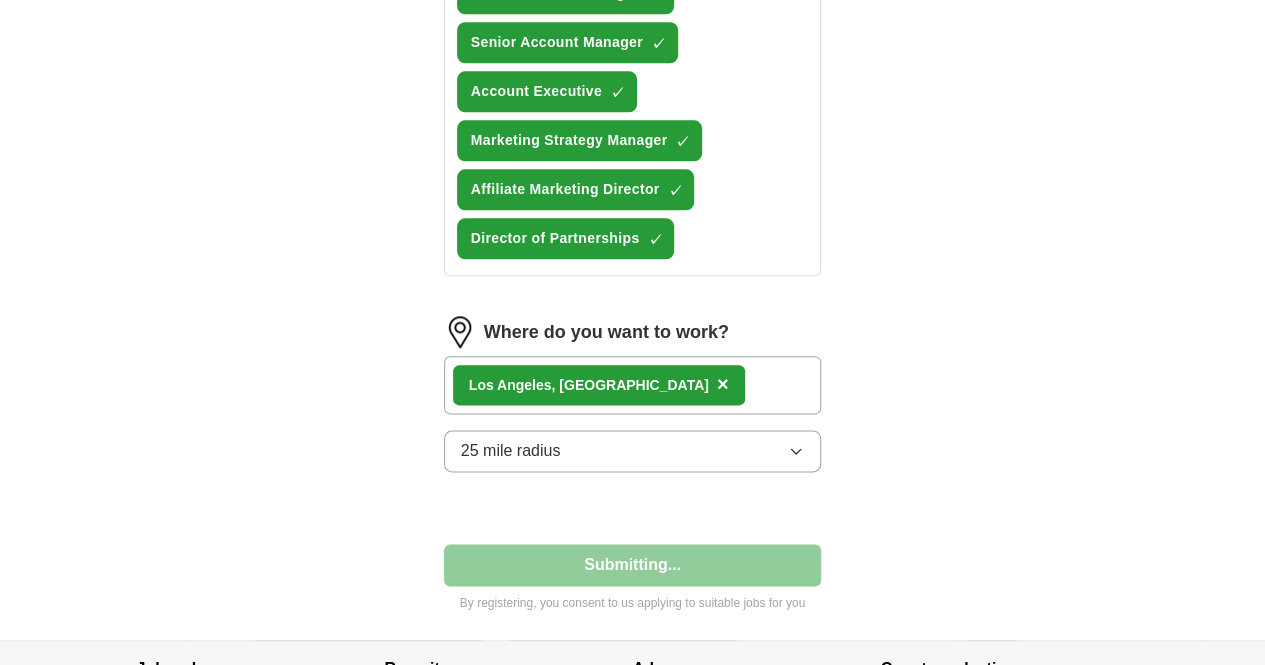select on "**" 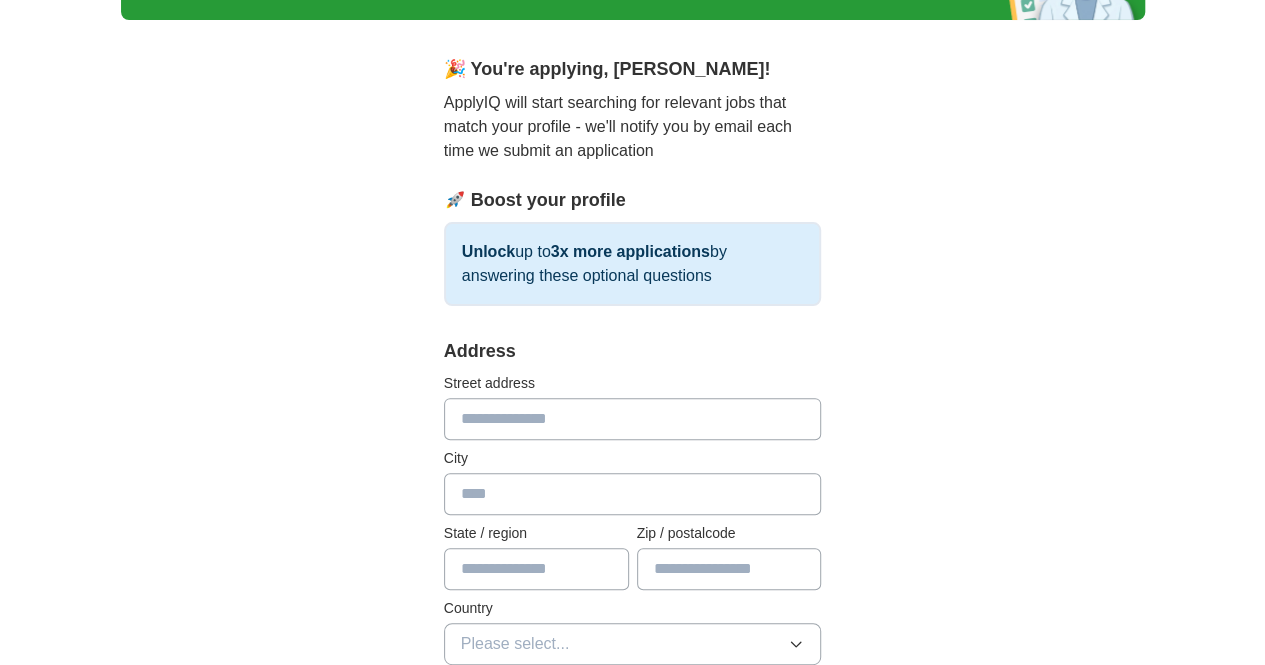 scroll, scrollTop: 138, scrollLeft: 0, axis: vertical 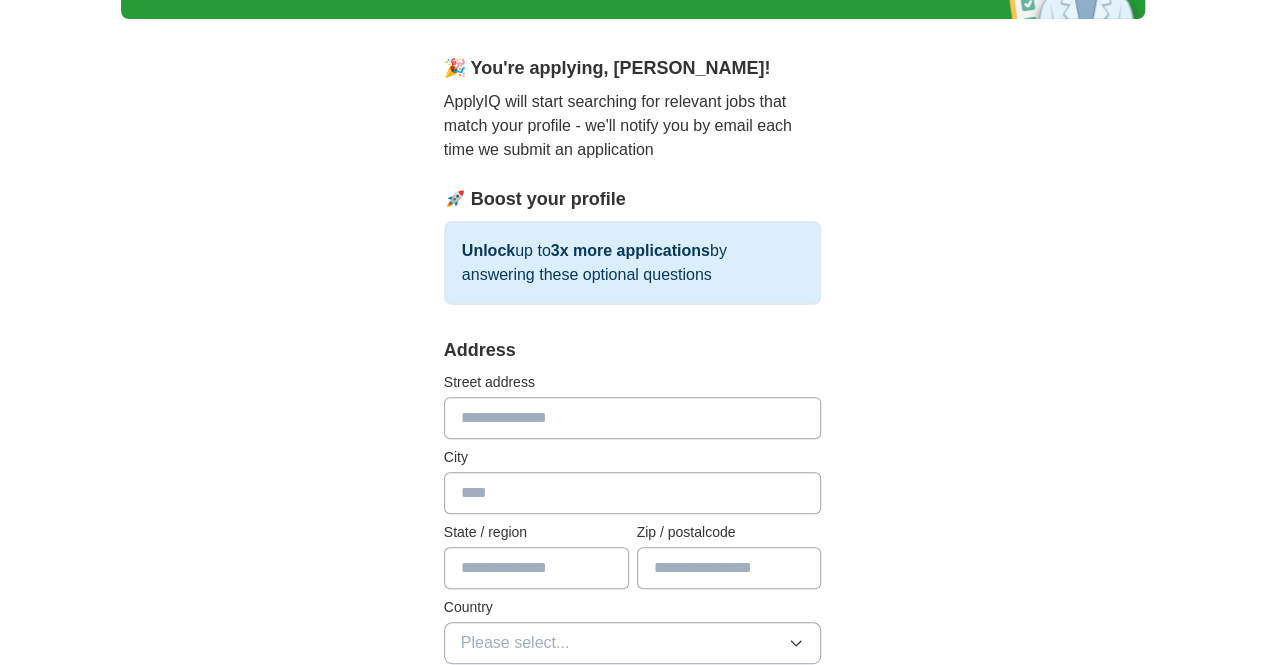 click at bounding box center (633, 418) 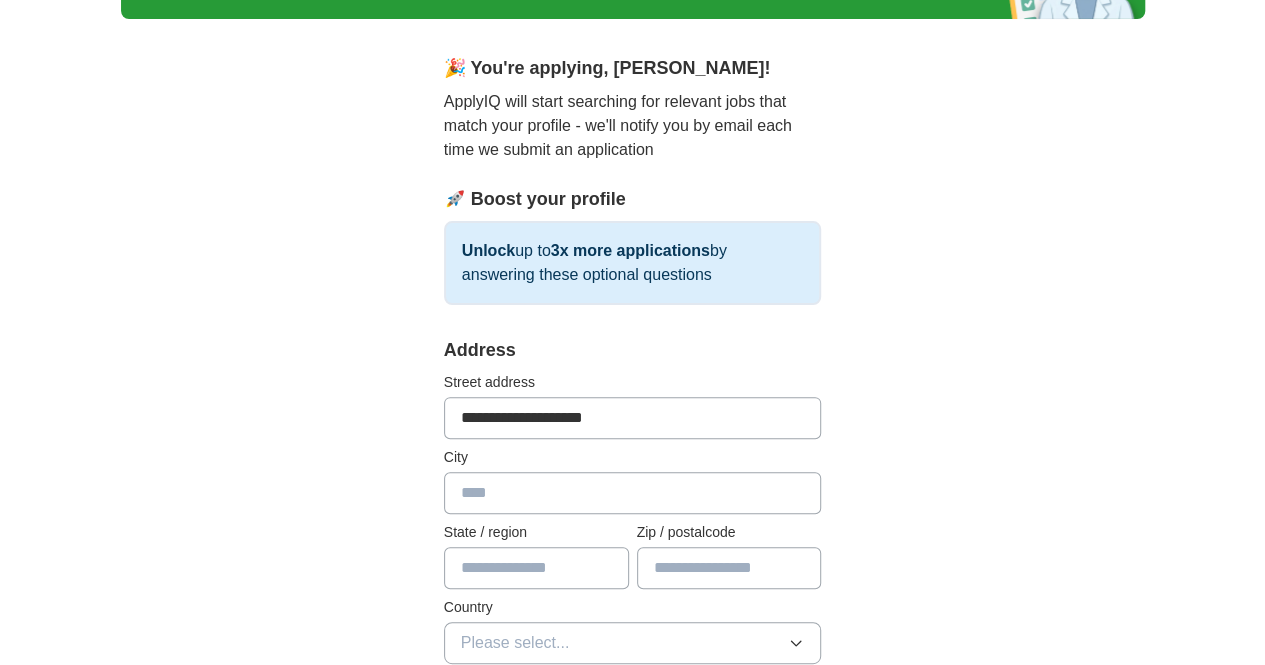 type on "**********" 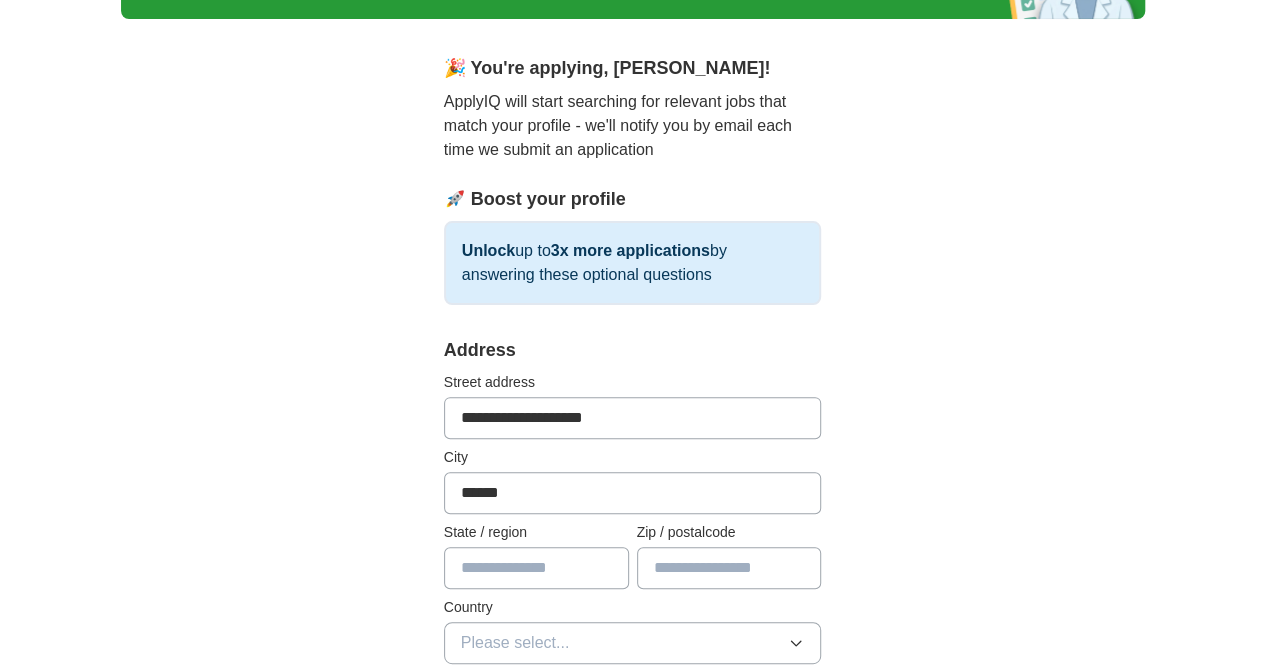 type on "******" 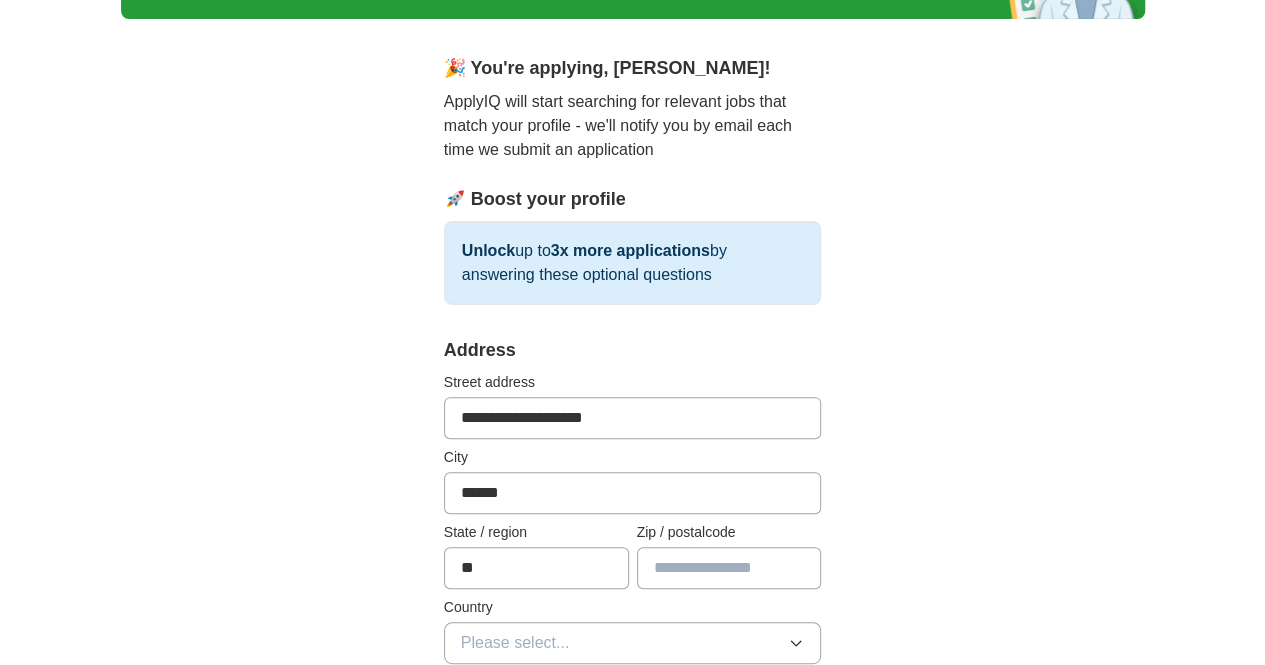 type on "**" 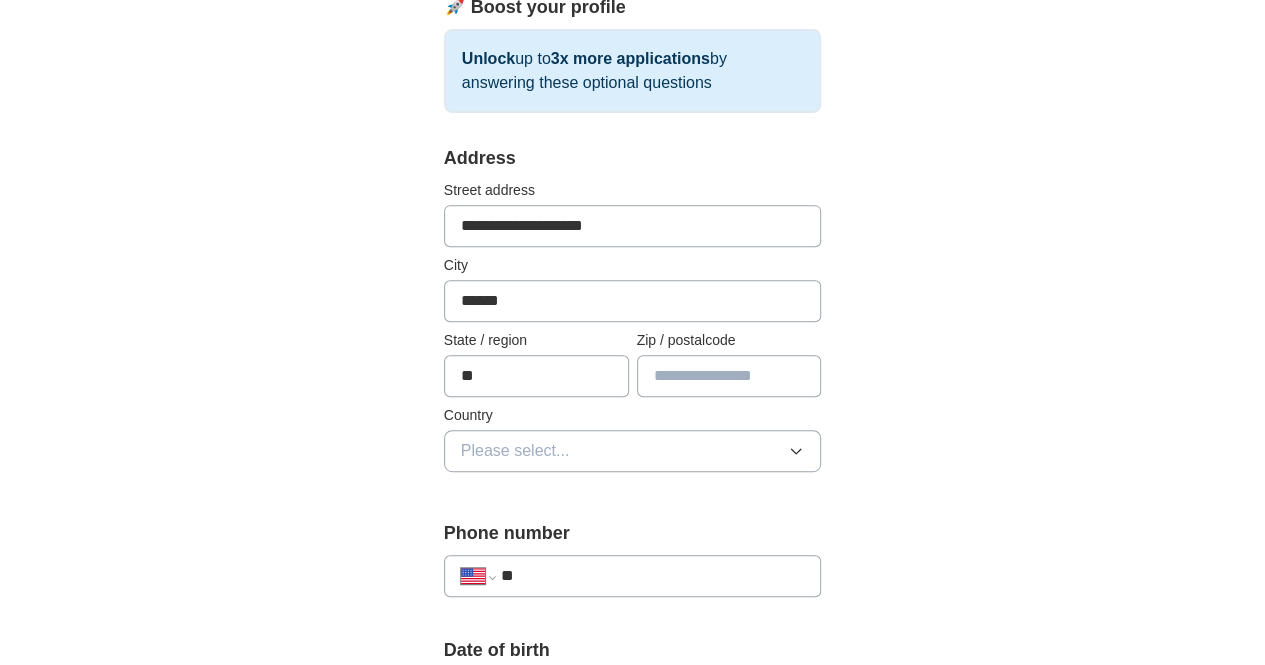 scroll, scrollTop: 338, scrollLeft: 0, axis: vertical 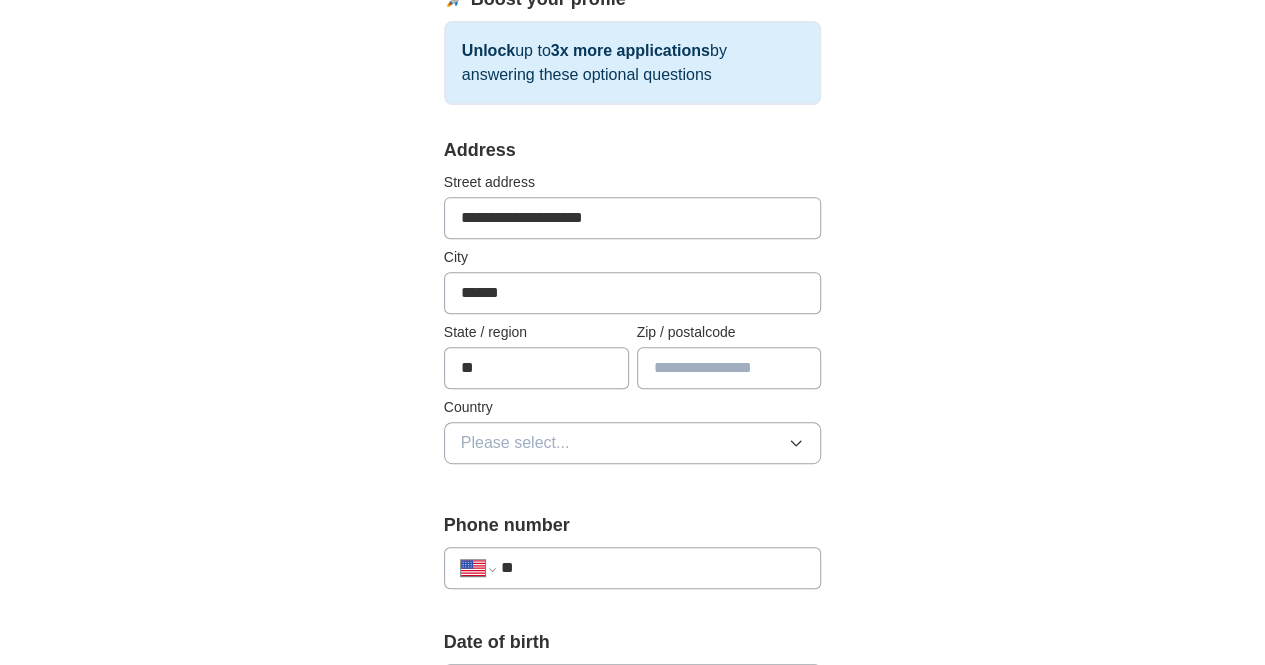 click at bounding box center (729, 368) 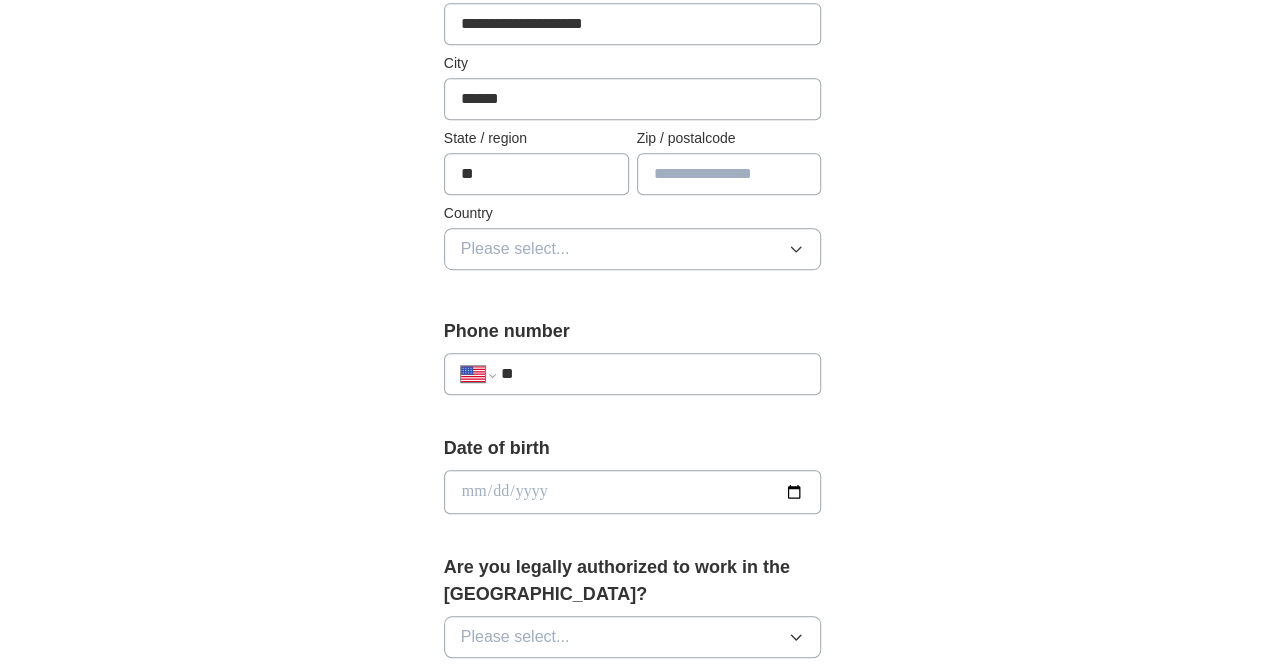 scroll, scrollTop: 582, scrollLeft: 0, axis: vertical 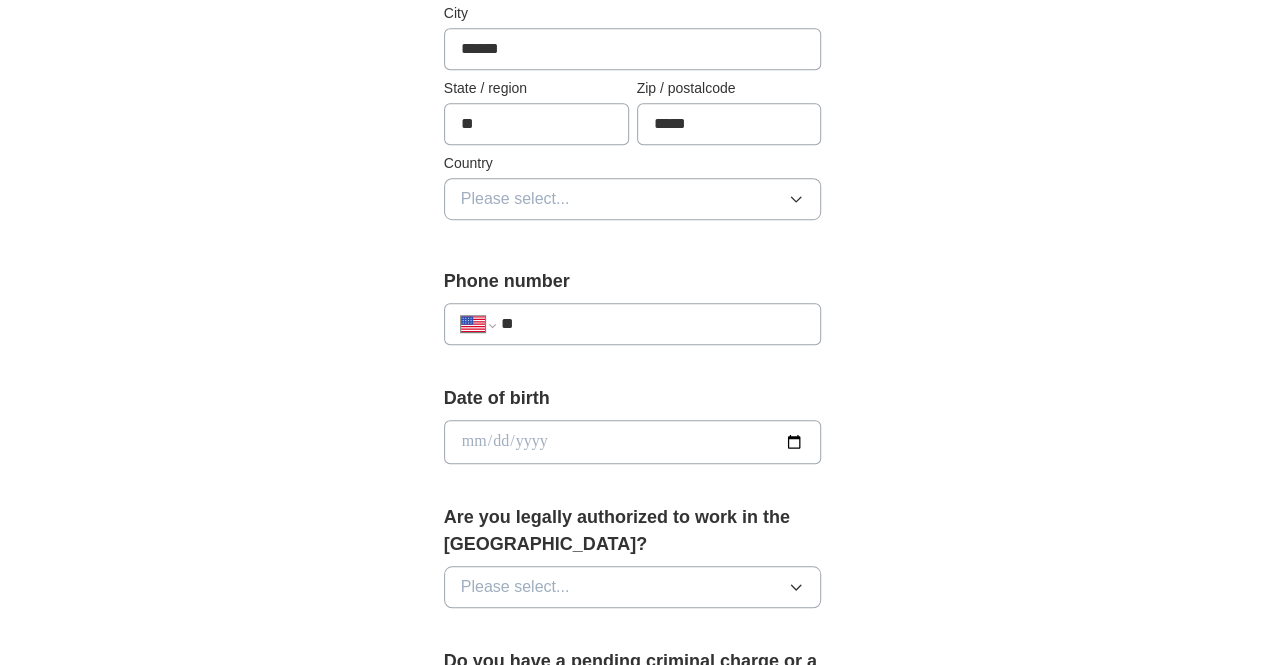 type on "*****" 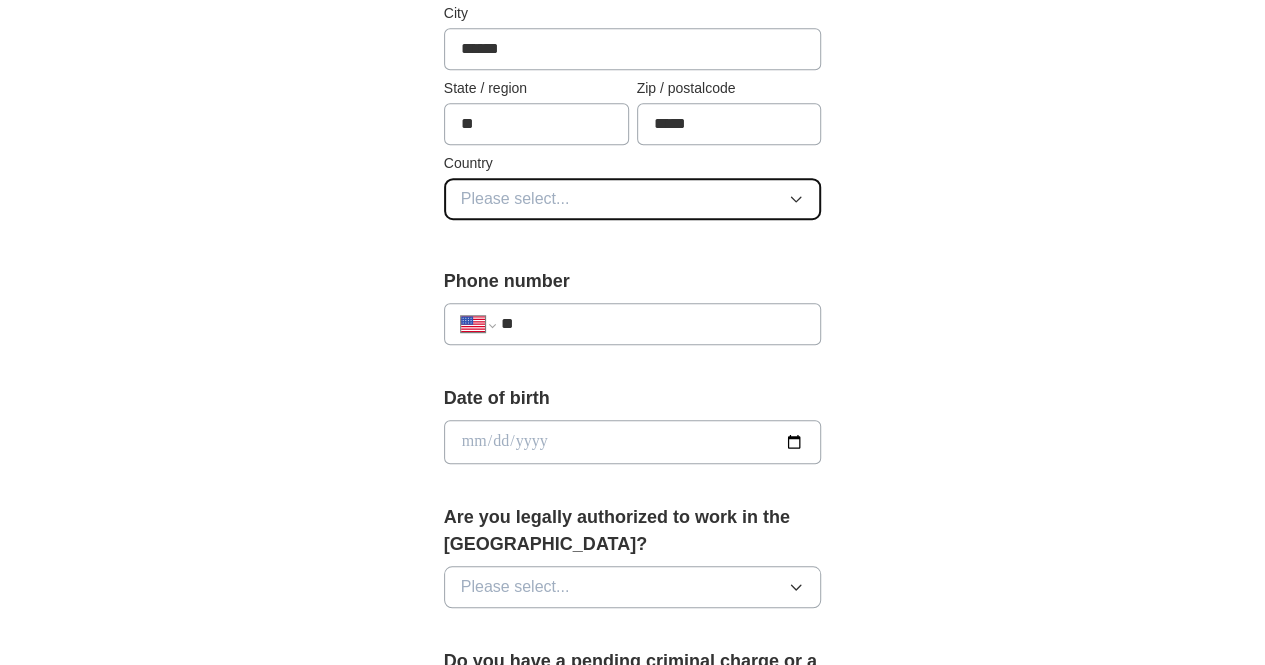 click on "Please select..." at bounding box center [633, 199] 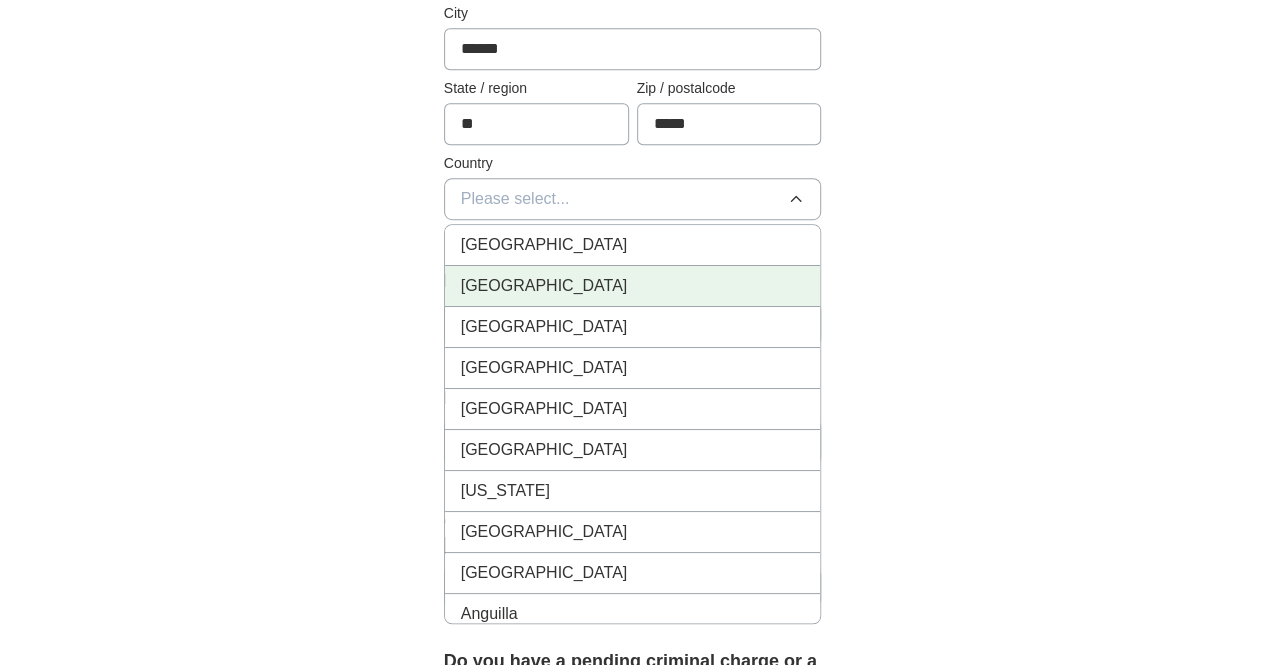 click on "[GEOGRAPHIC_DATA]" at bounding box center (633, 286) 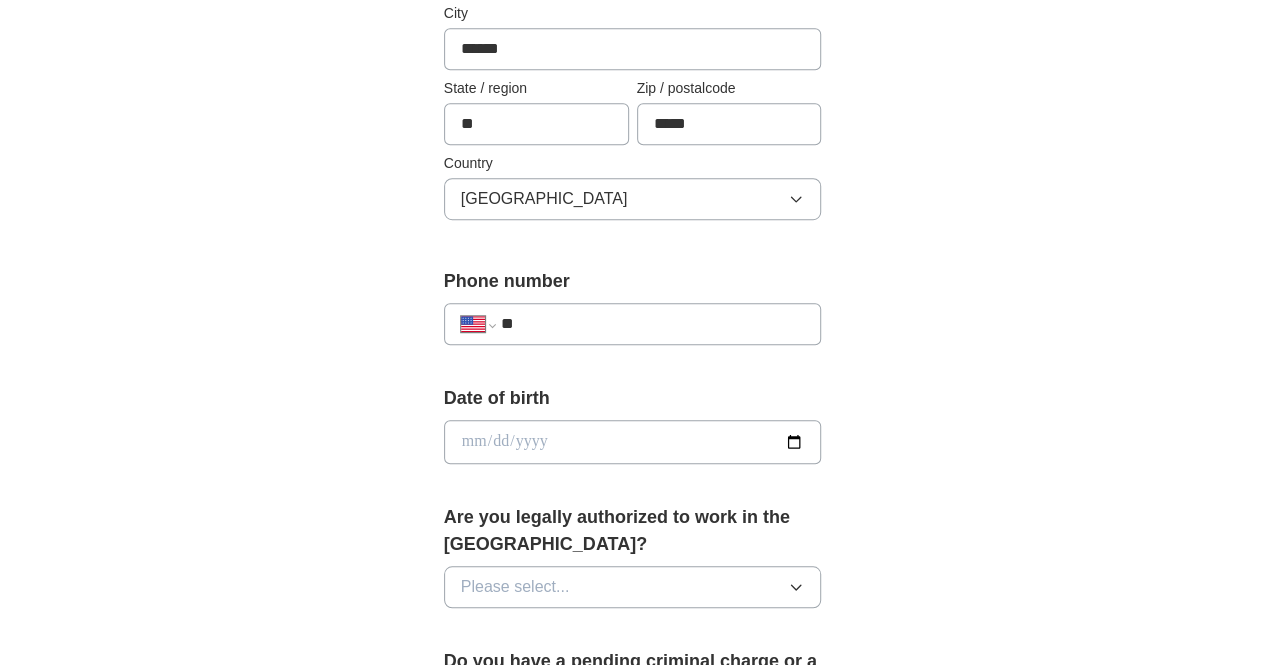 click on "**********" at bounding box center (633, 455) 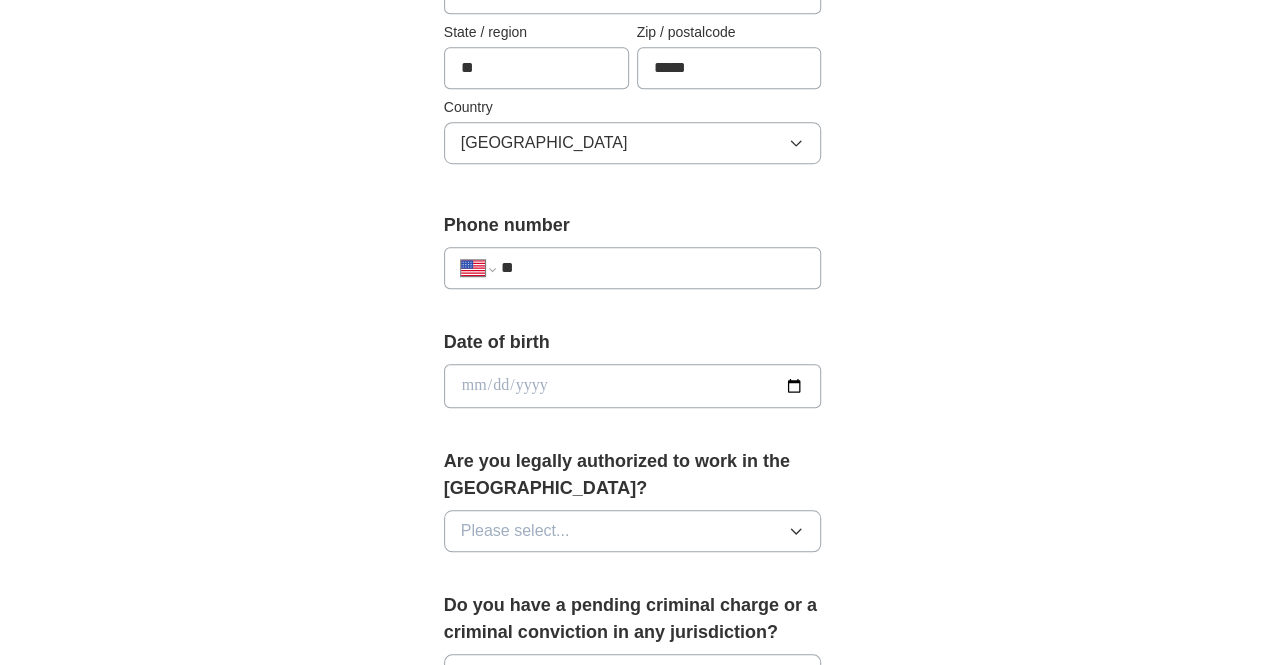 scroll, scrollTop: 682, scrollLeft: 0, axis: vertical 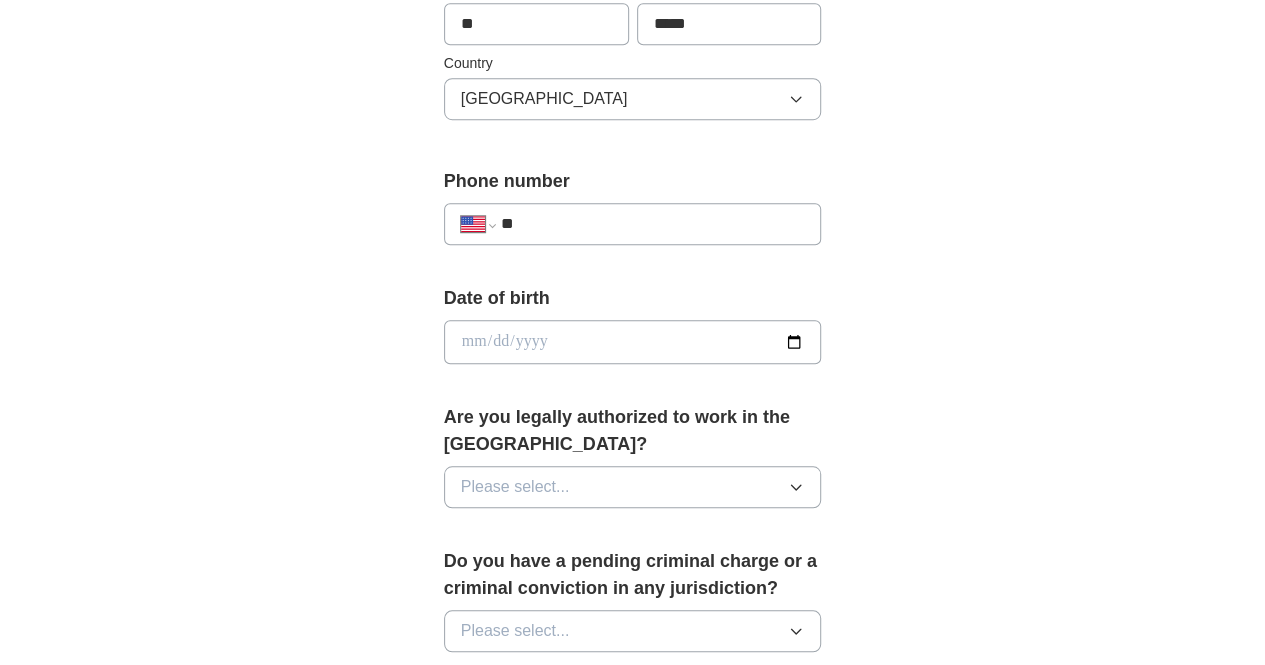 click on "**" at bounding box center (653, 224) 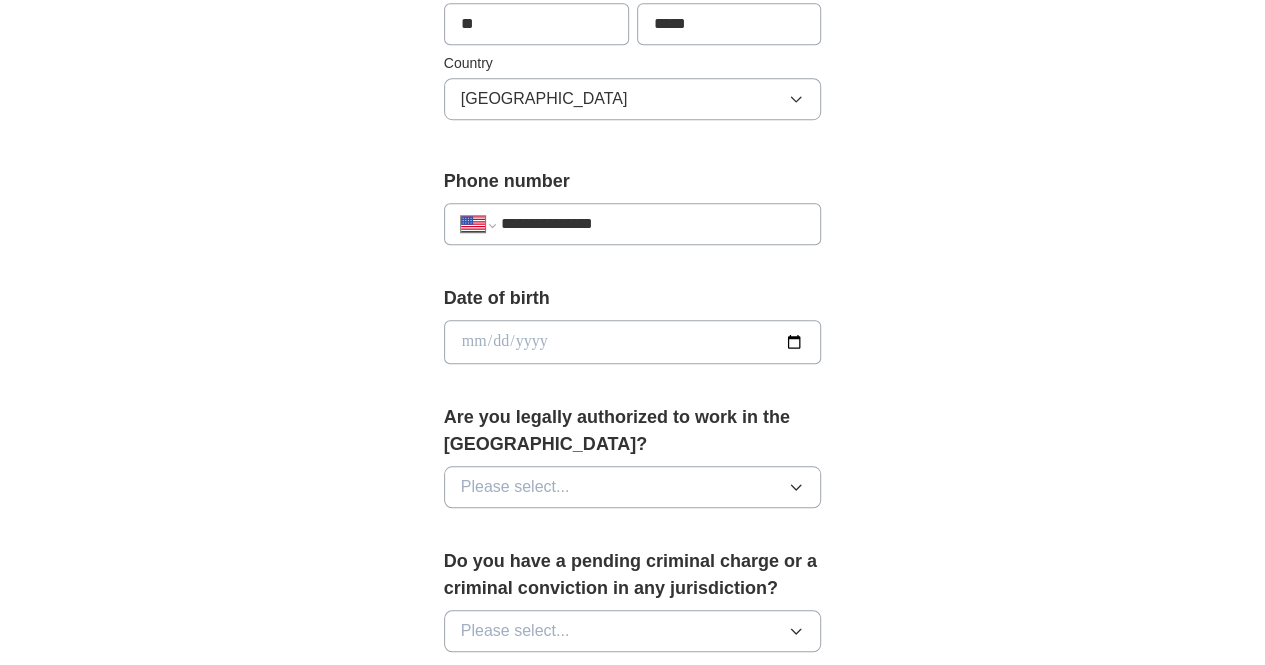 type on "**********" 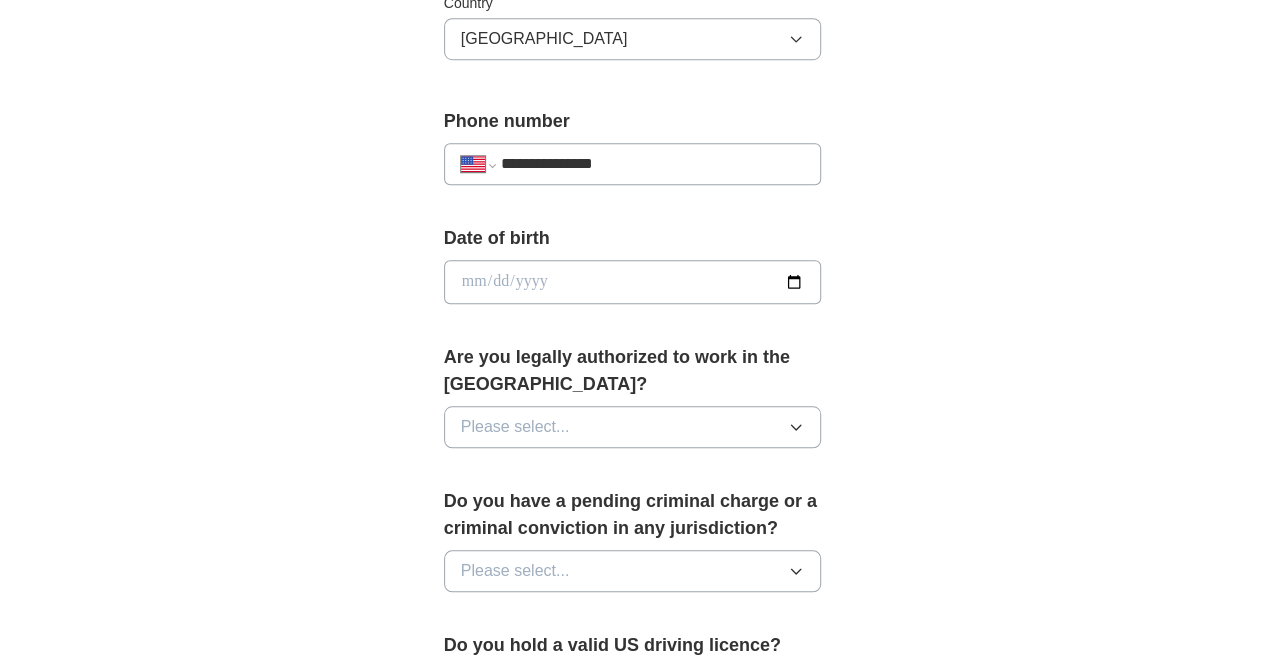 scroll, scrollTop: 882, scrollLeft: 0, axis: vertical 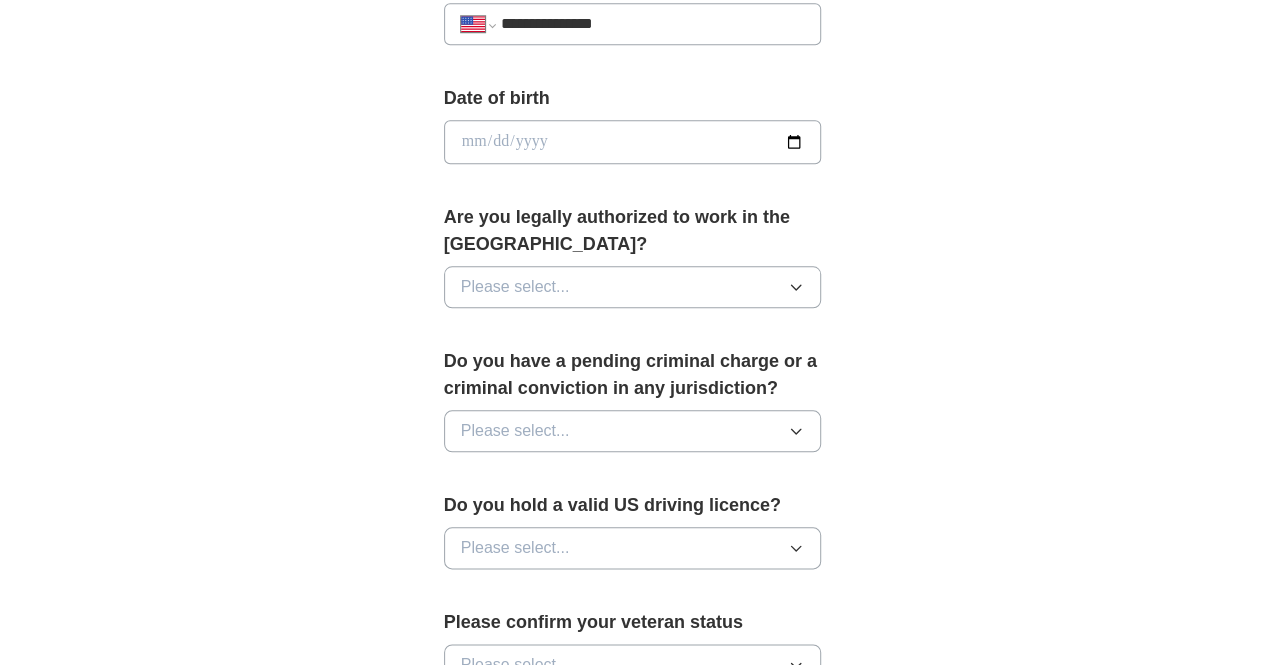click at bounding box center (633, 142) 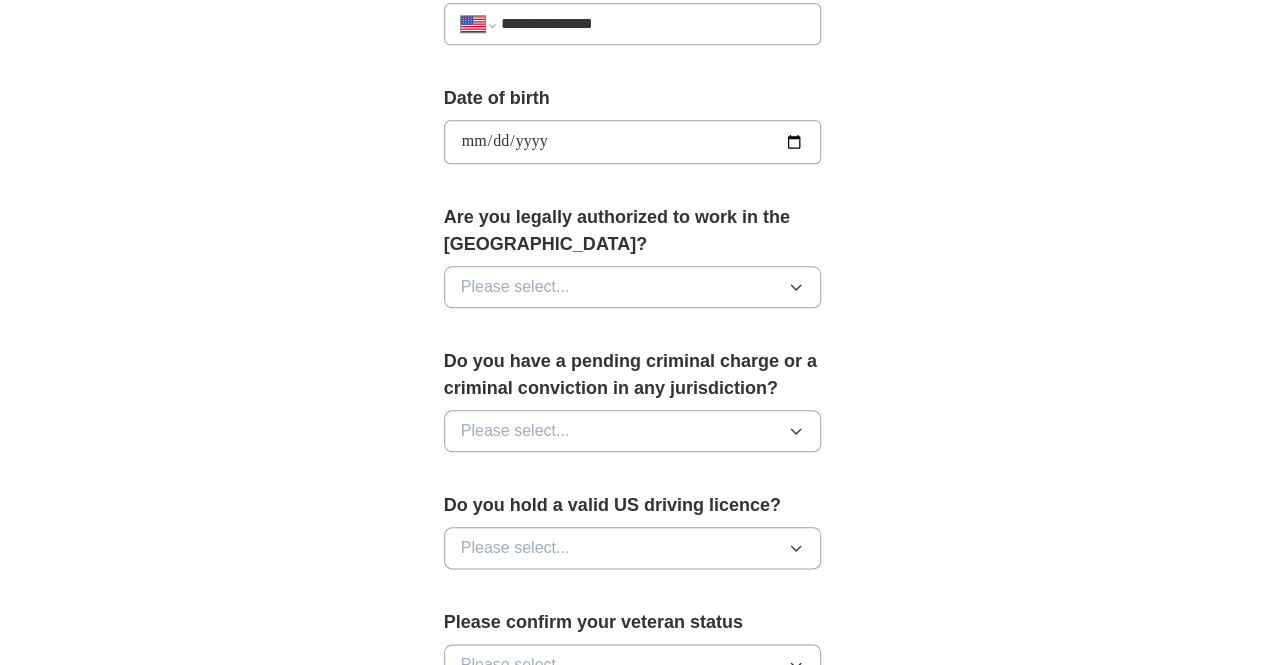 type on "**********" 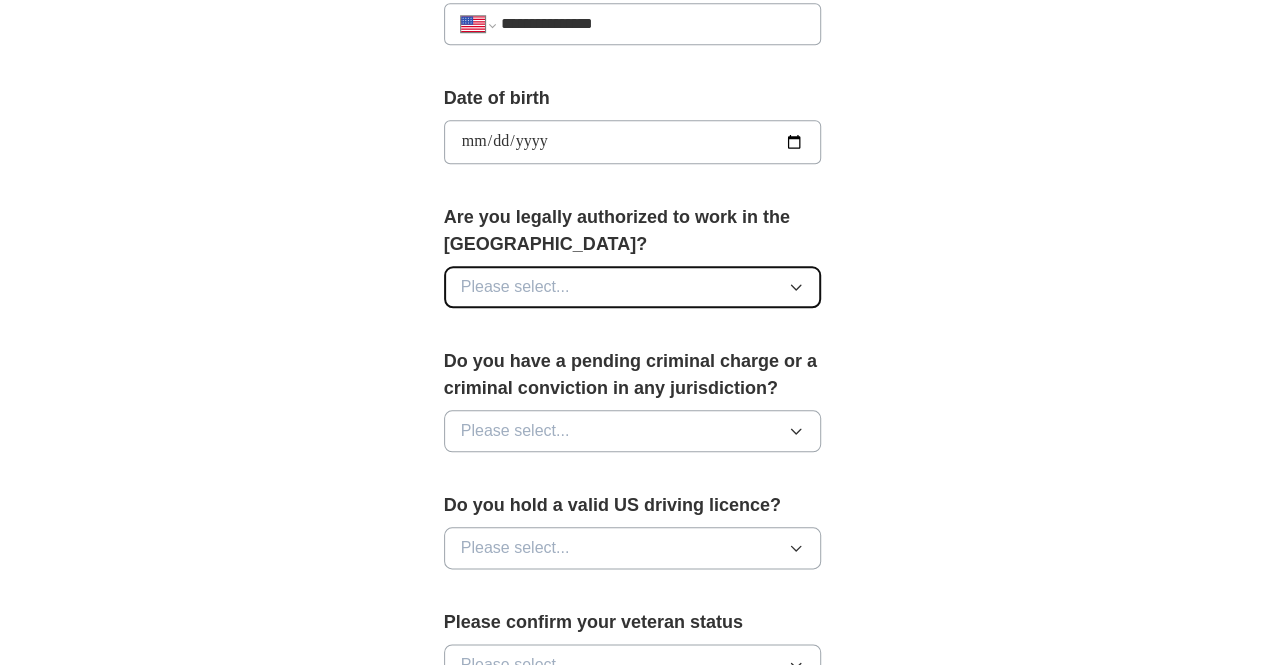 click on "Please select..." at bounding box center [633, 287] 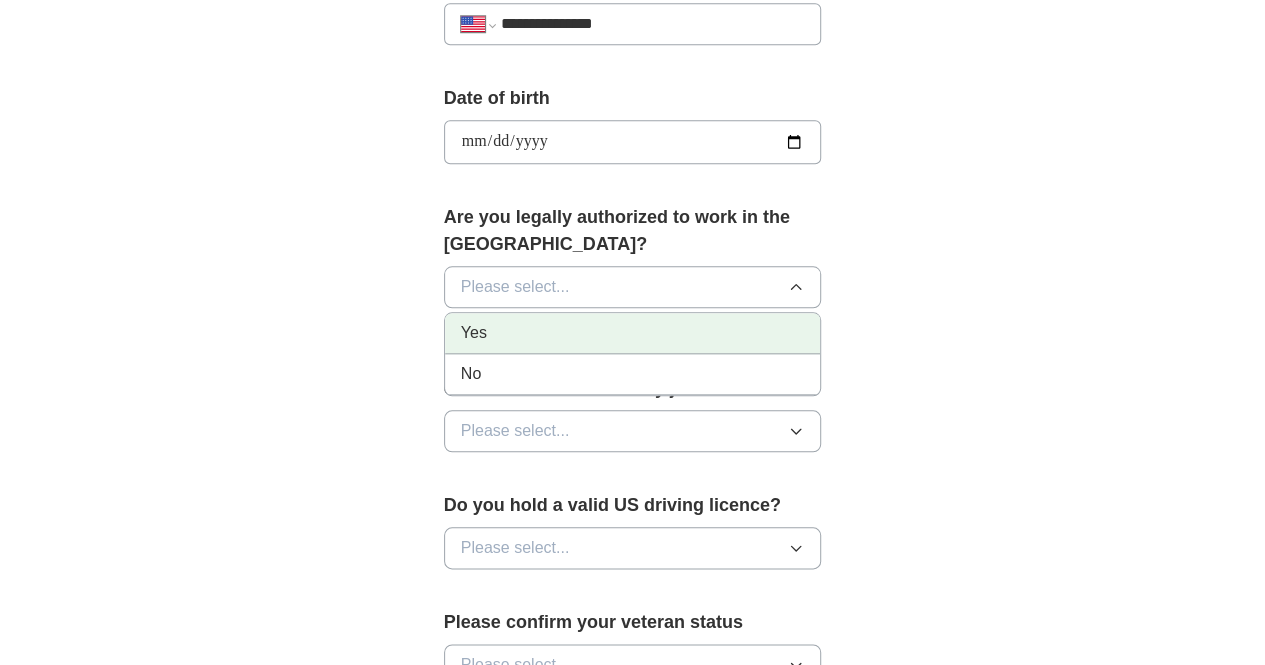 click on "Yes" at bounding box center (633, 333) 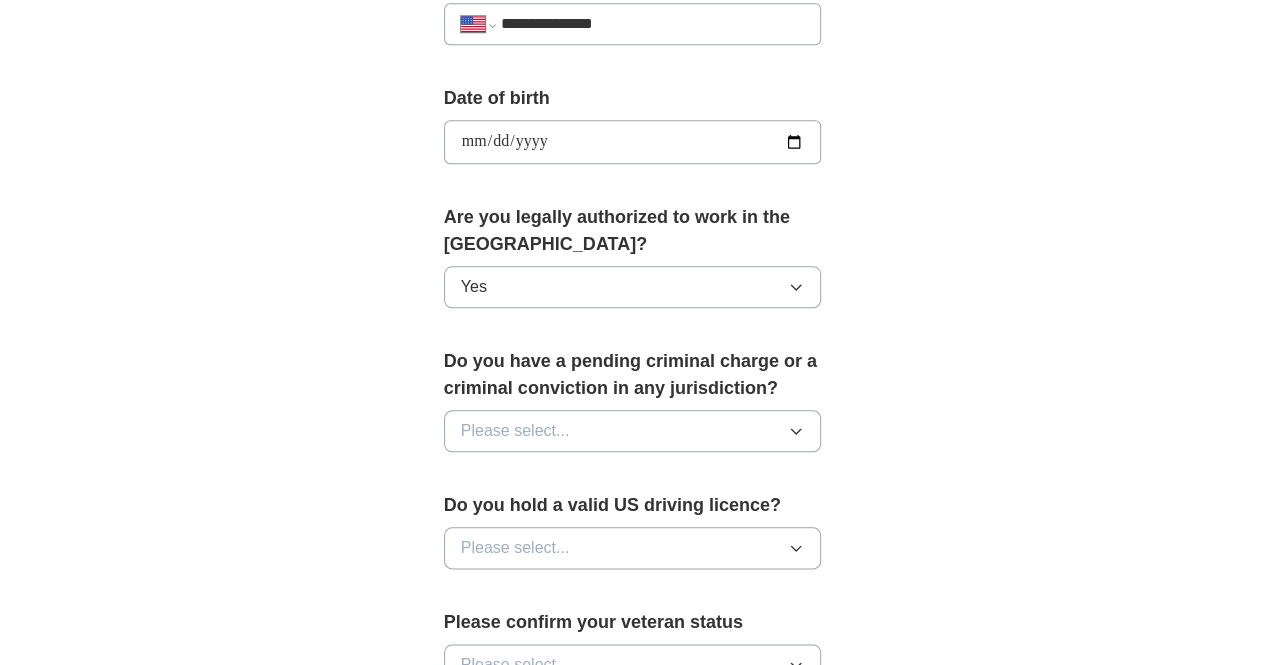 click on "**********" at bounding box center (633, 155) 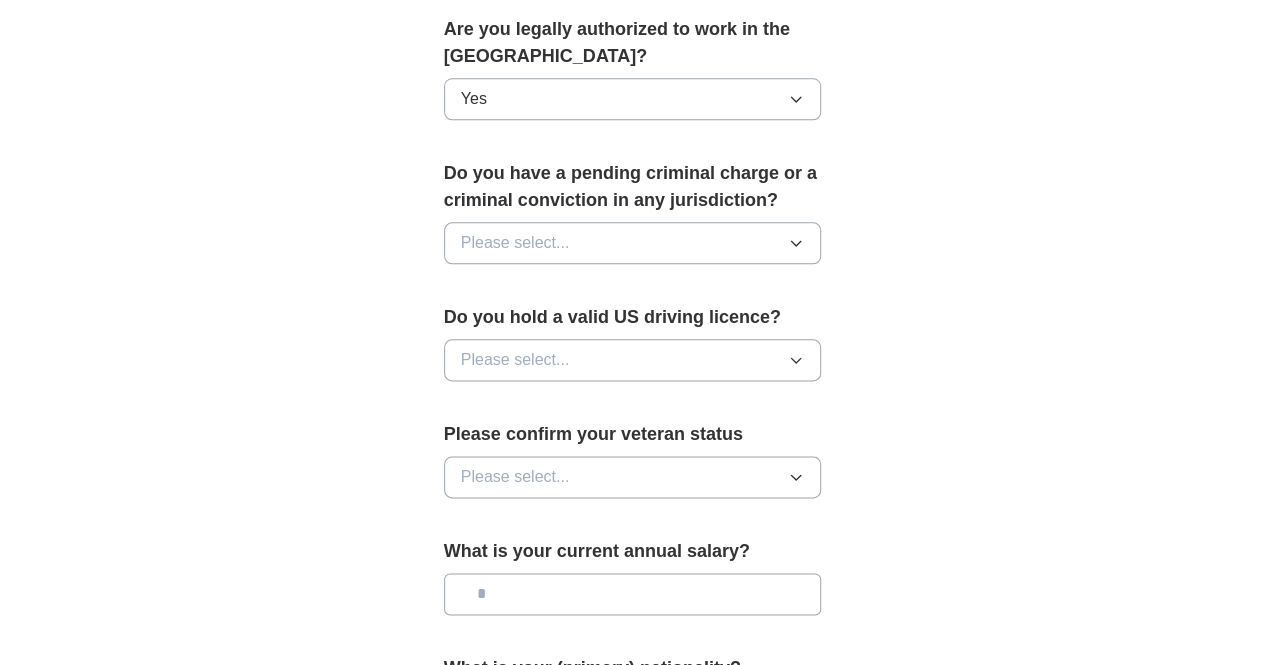 scroll, scrollTop: 1082, scrollLeft: 0, axis: vertical 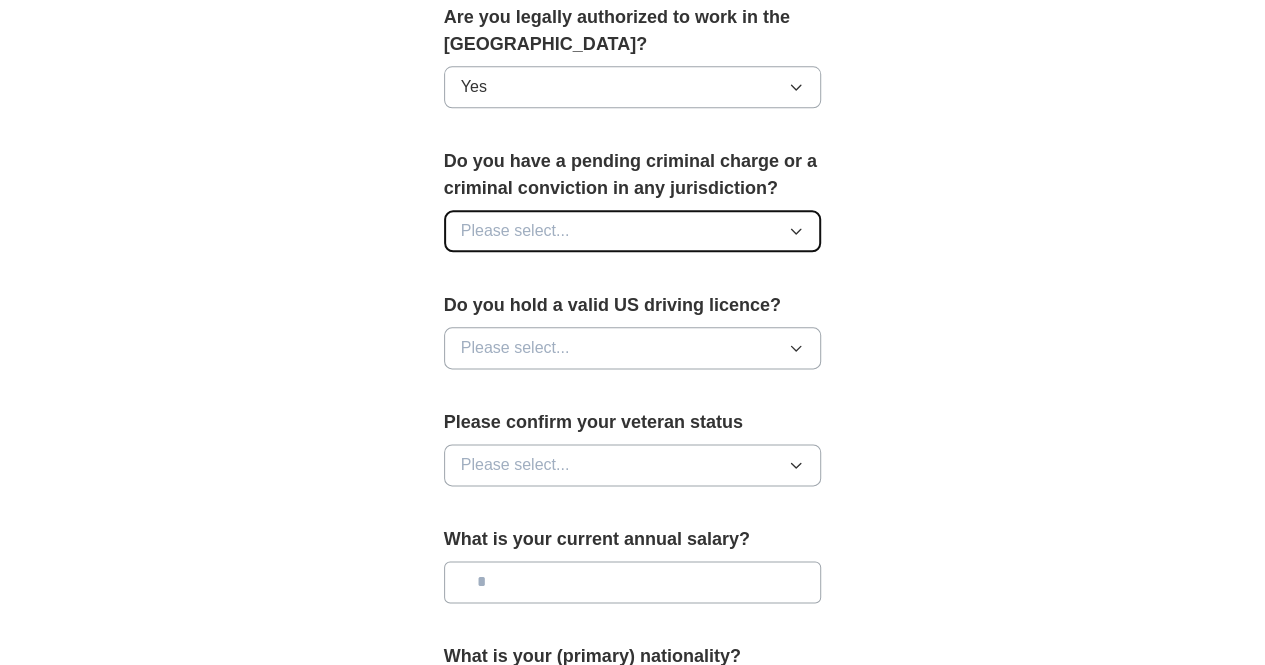 click on "Please select..." at bounding box center [633, 231] 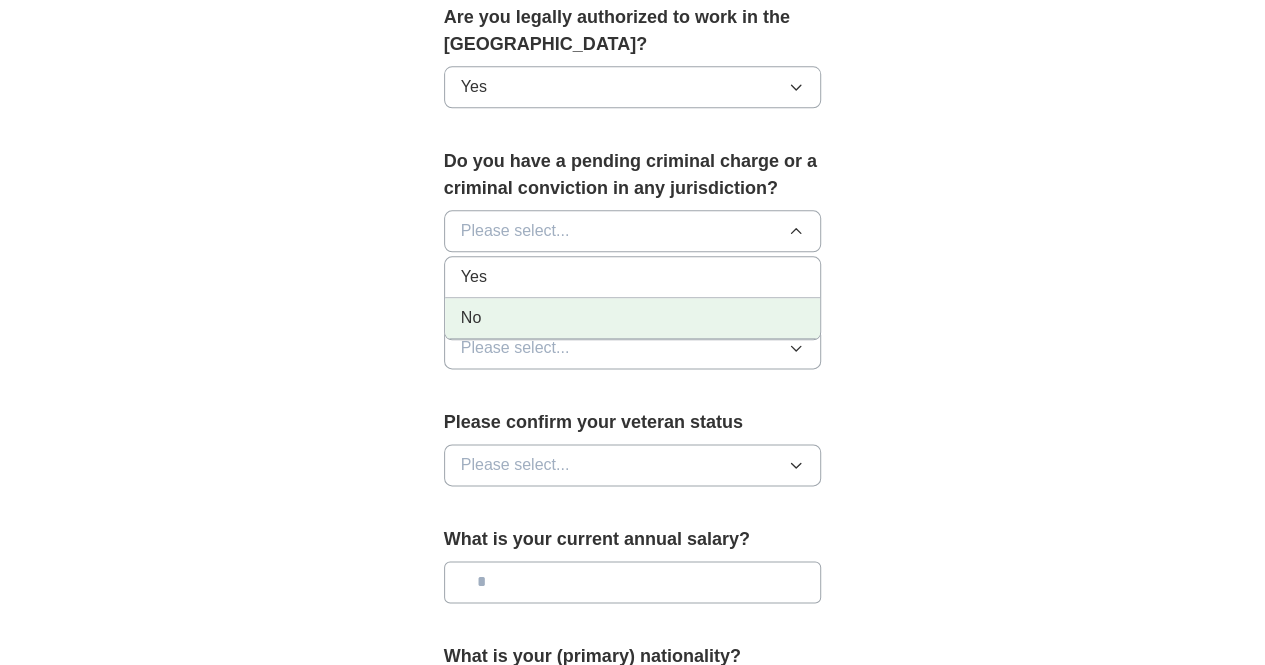 click on "No" at bounding box center (633, 318) 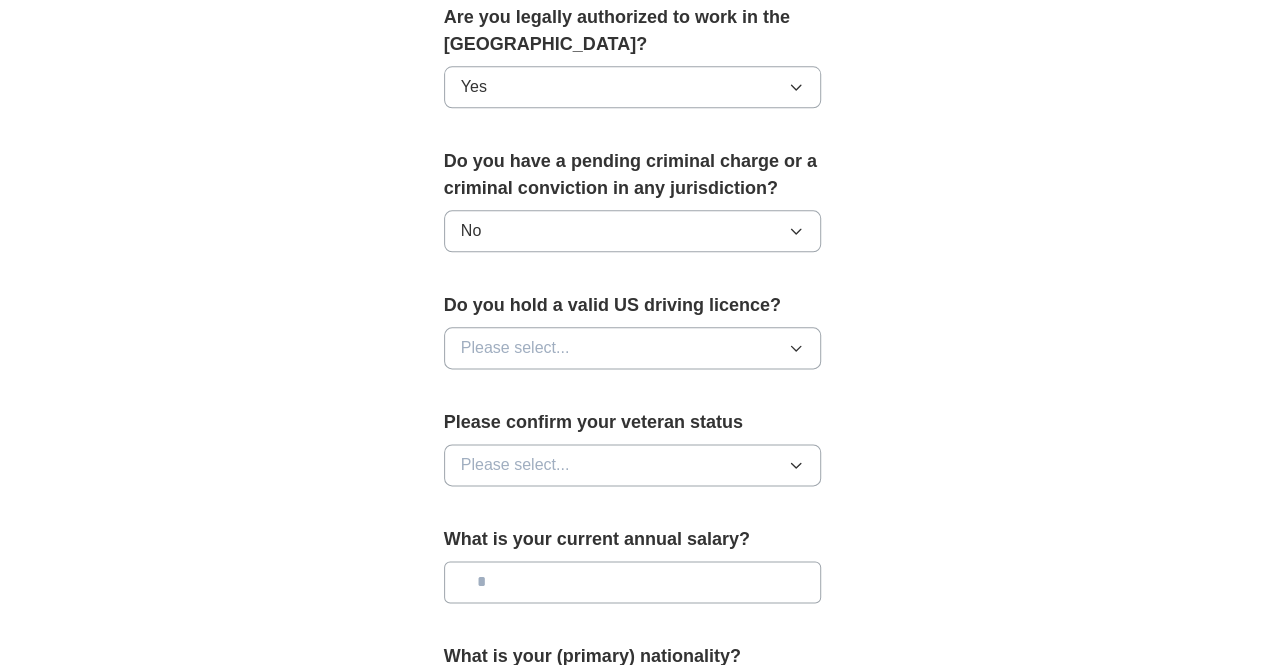 click on "**********" at bounding box center (633, -101) 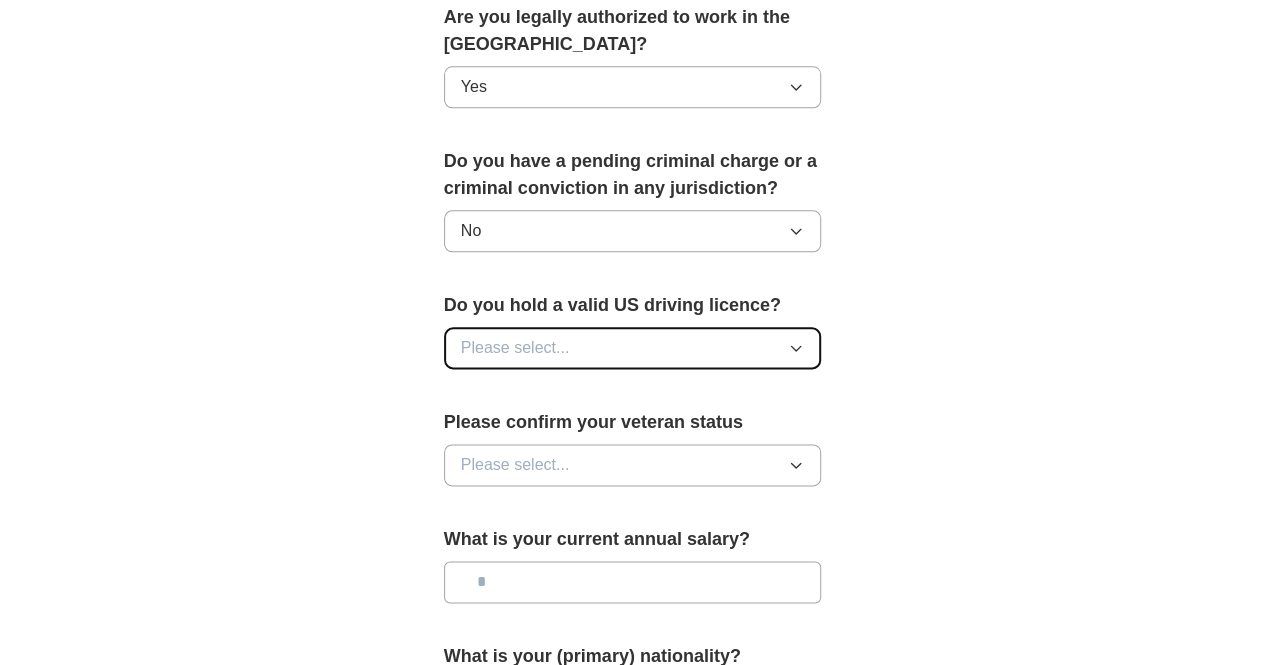 click on "Please select..." at bounding box center [515, 348] 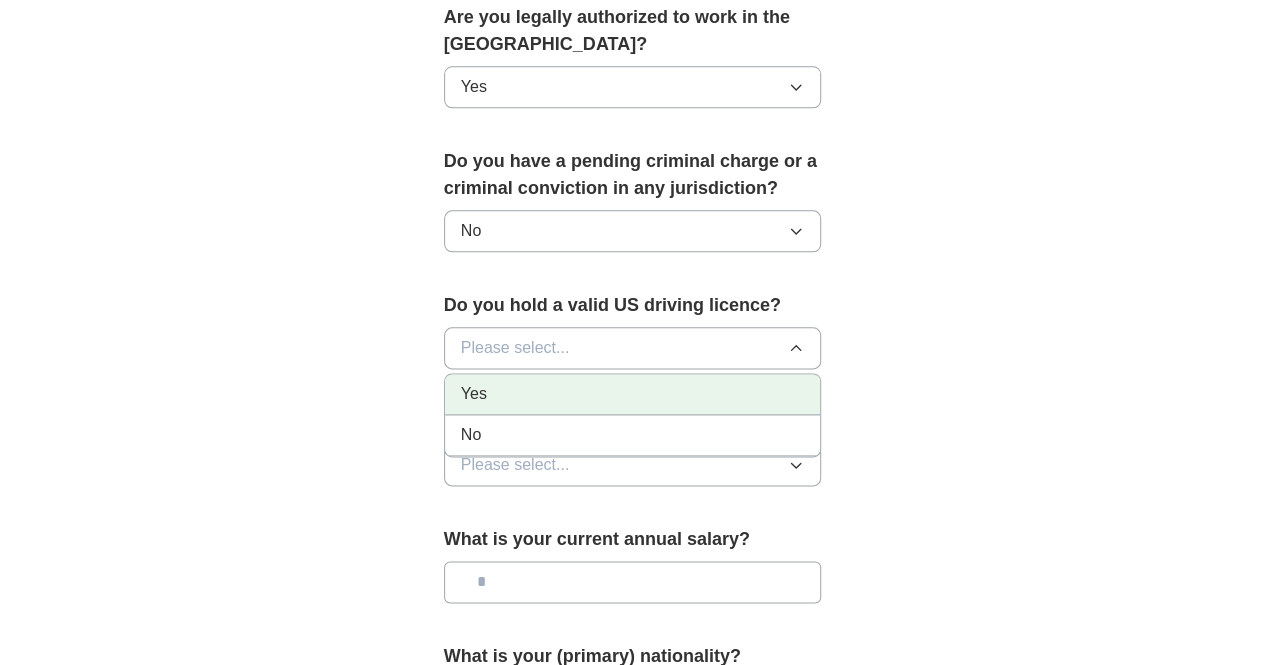 click on "Yes" at bounding box center (633, 394) 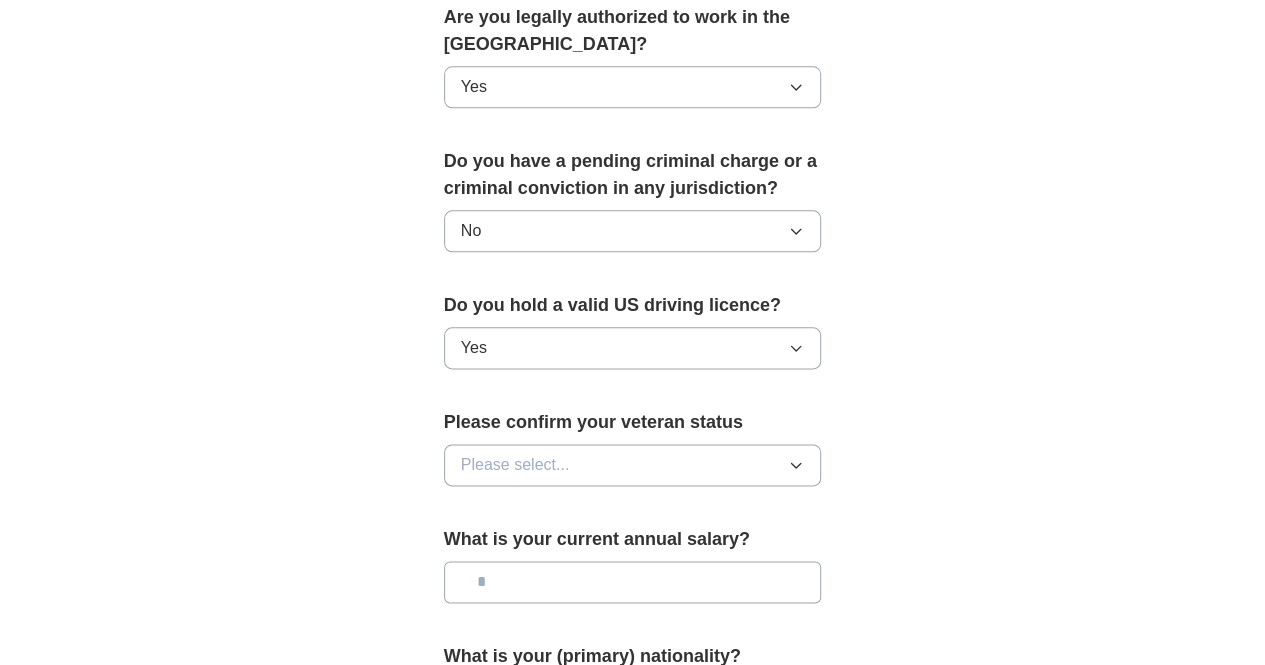 click on "**********" at bounding box center (633, -45) 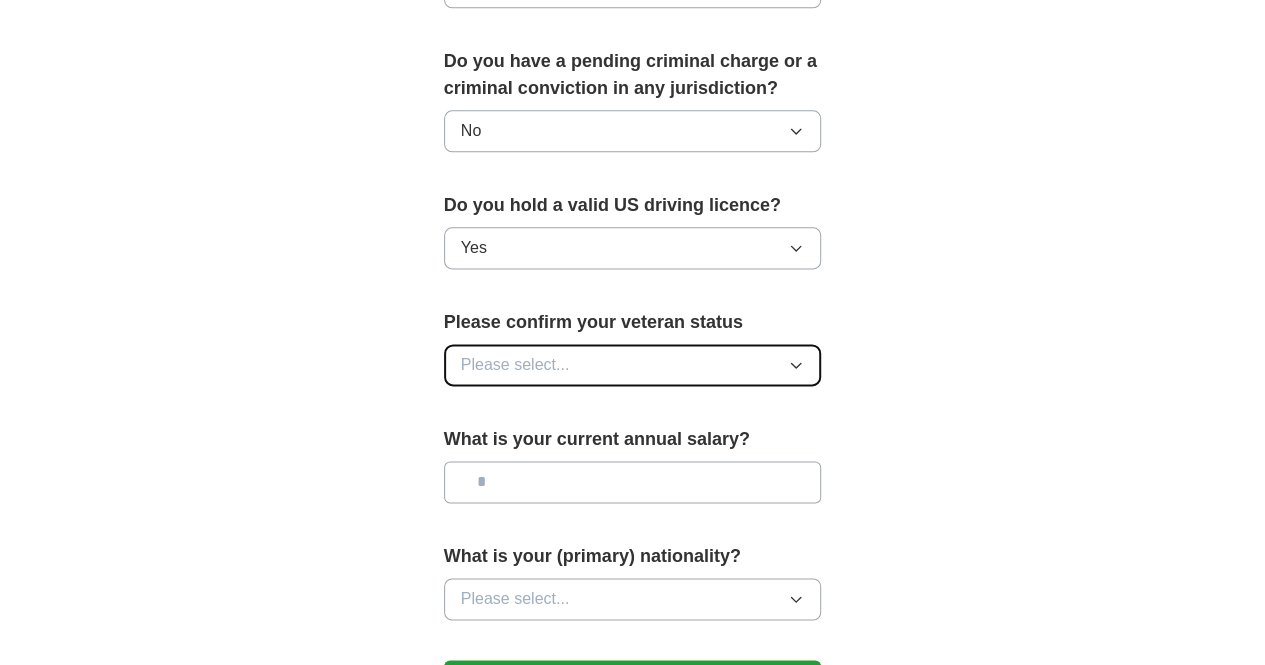 click on "Please select..." at bounding box center (515, 365) 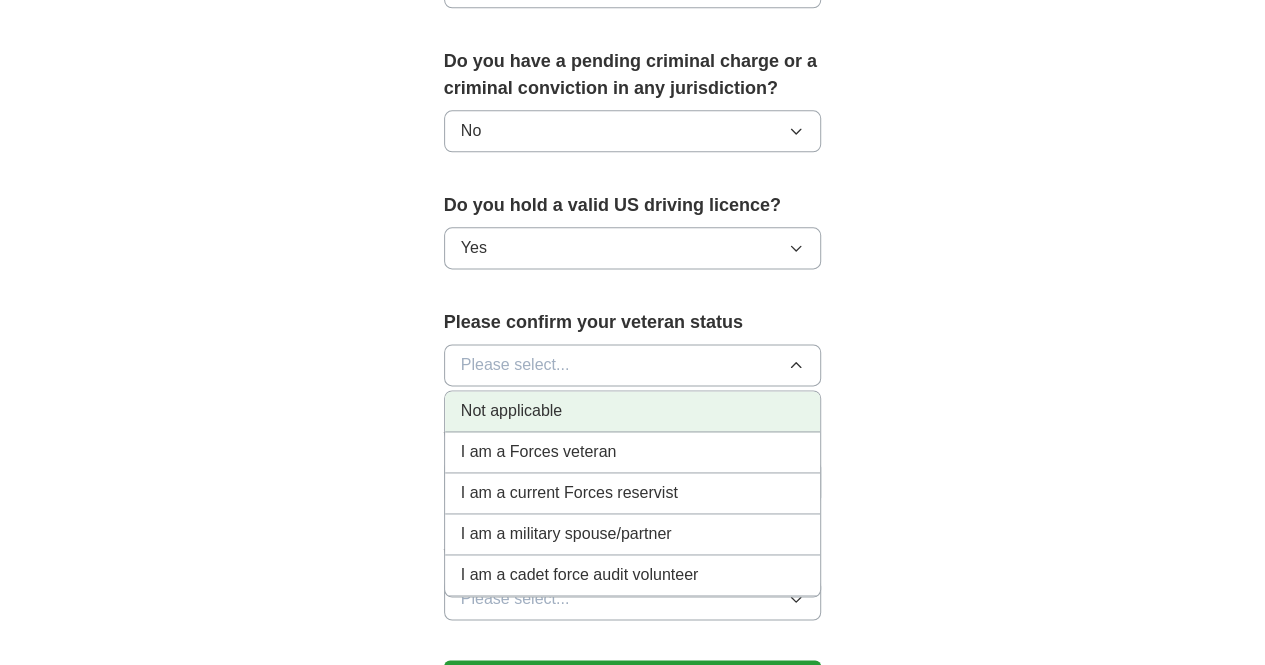 click on "Not applicable" at bounding box center (633, 411) 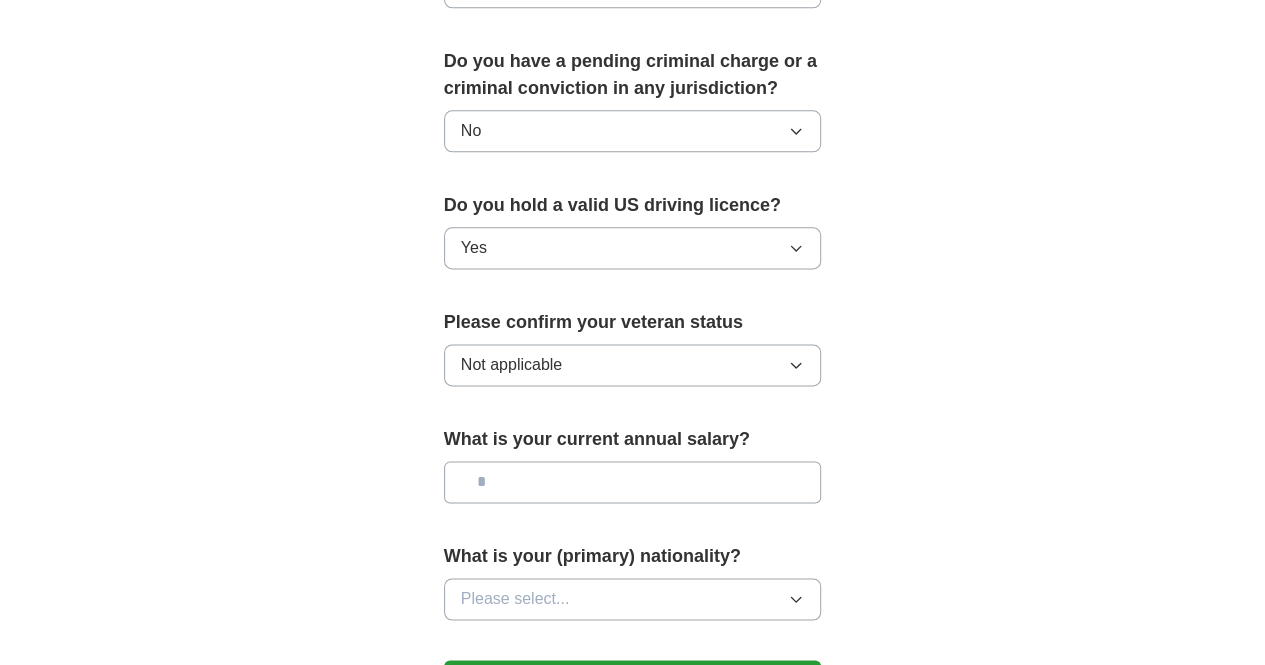 click on "**********" at bounding box center [633, -145] 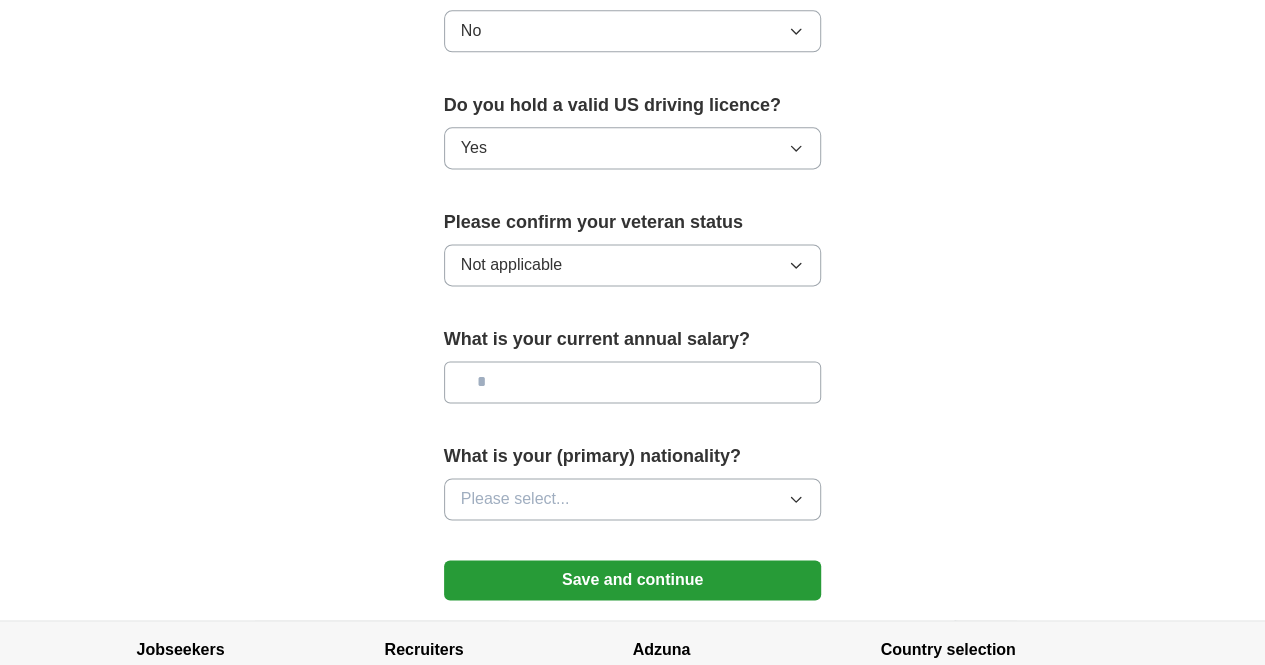 click at bounding box center [633, 382] 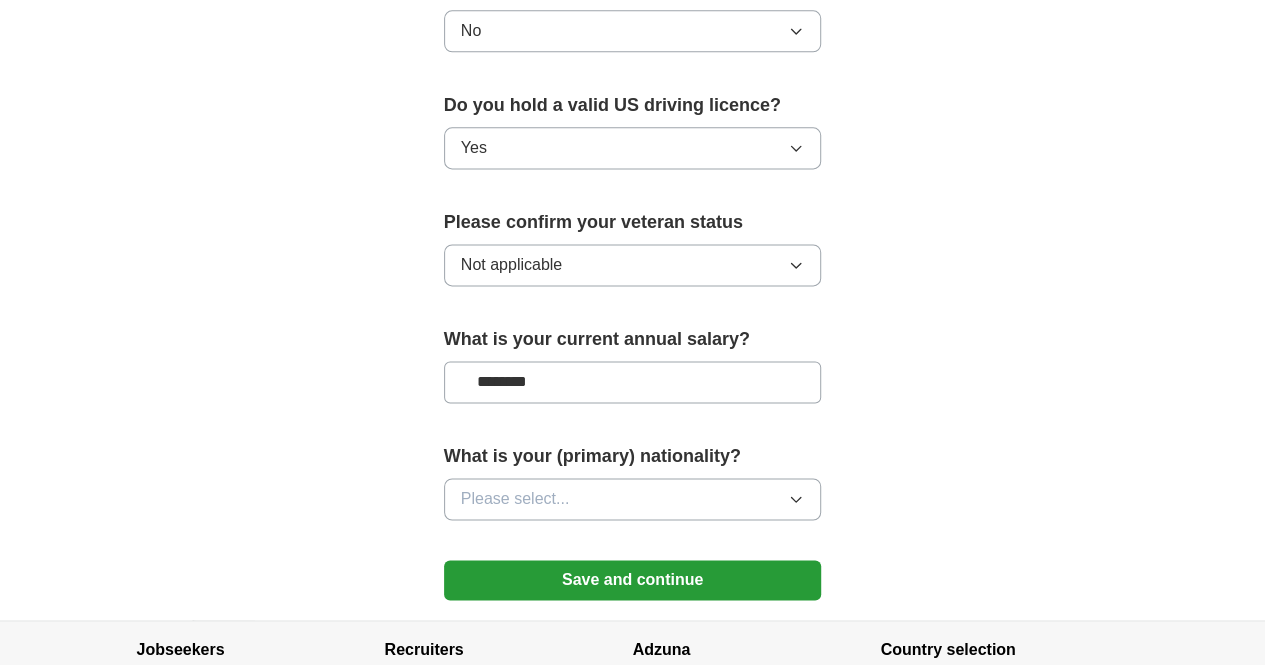 type on "********" 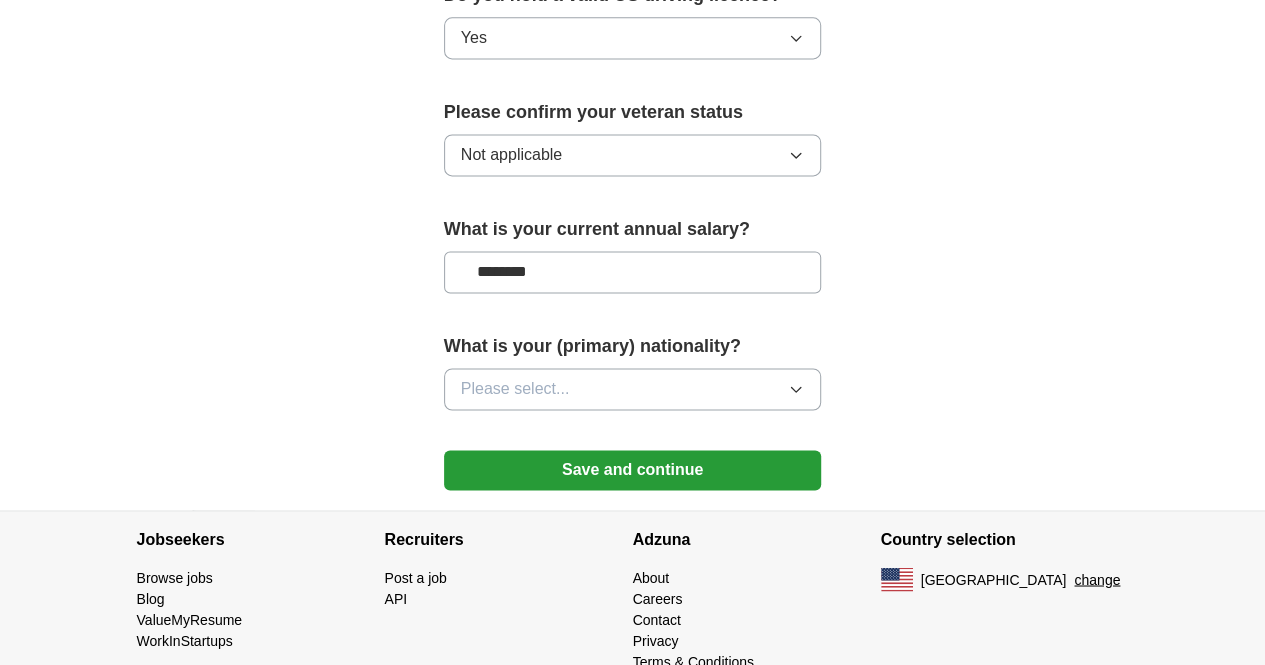 scroll, scrollTop: 1403, scrollLeft: 0, axis: vertical 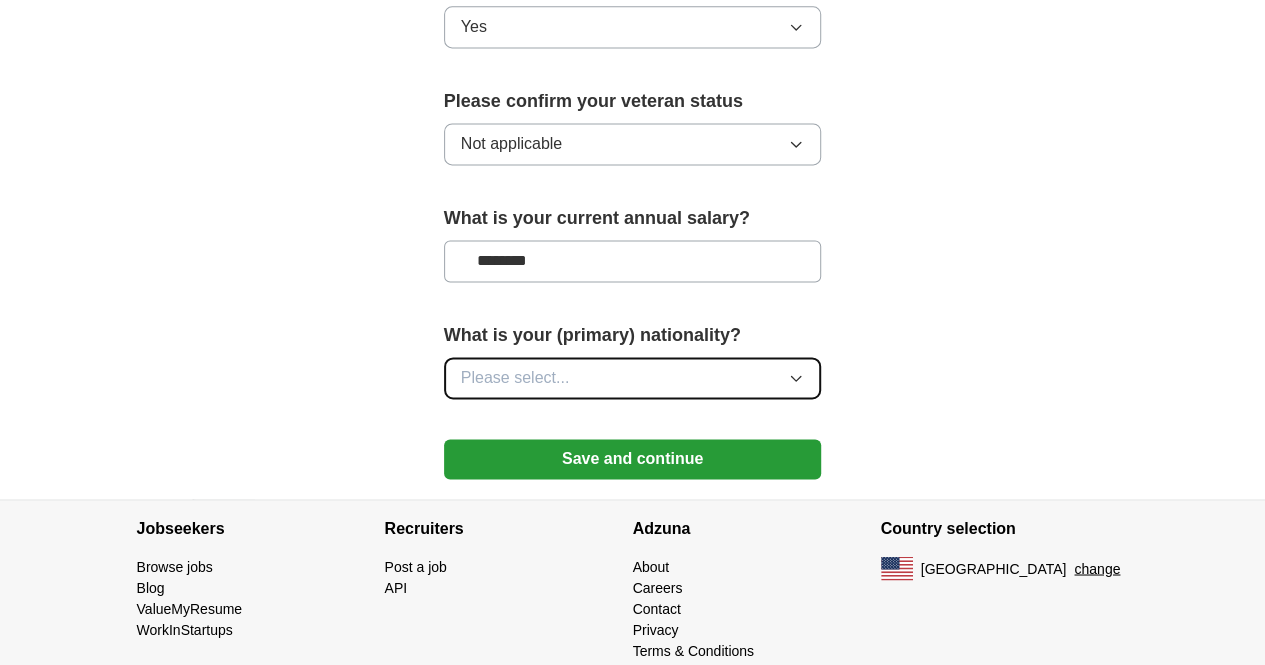 click on "Please select..." at bounding box center (515, 378) 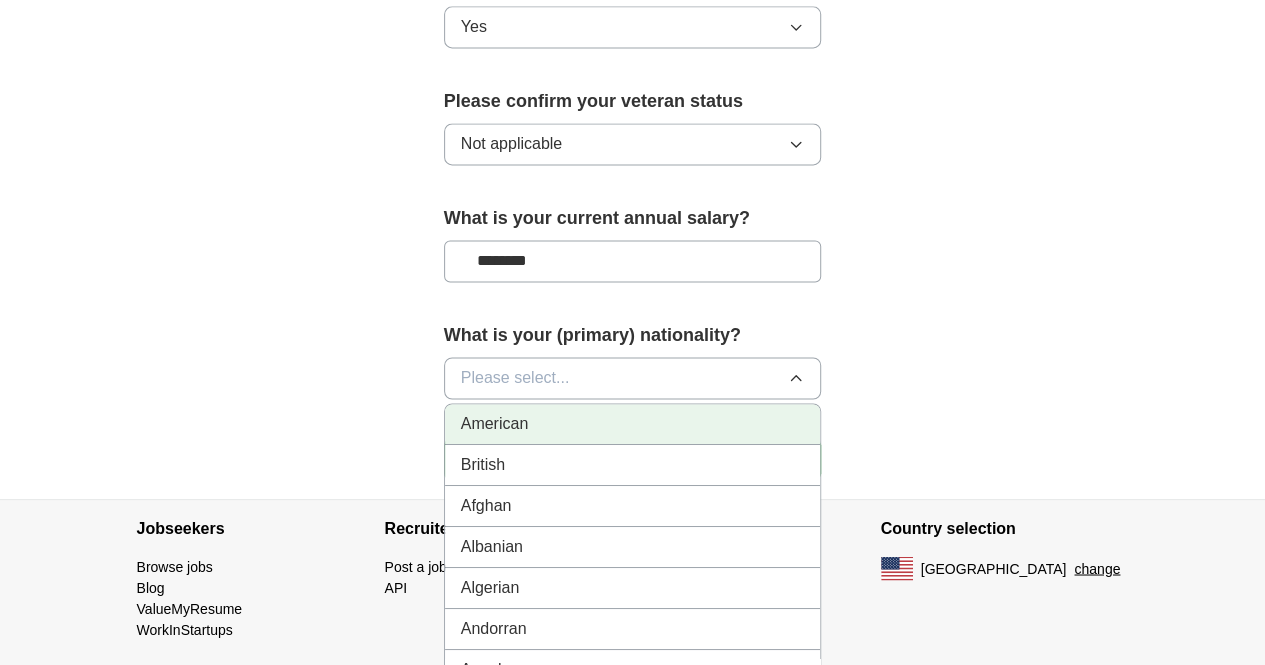 click on "American" at bounding box center [633, 424] 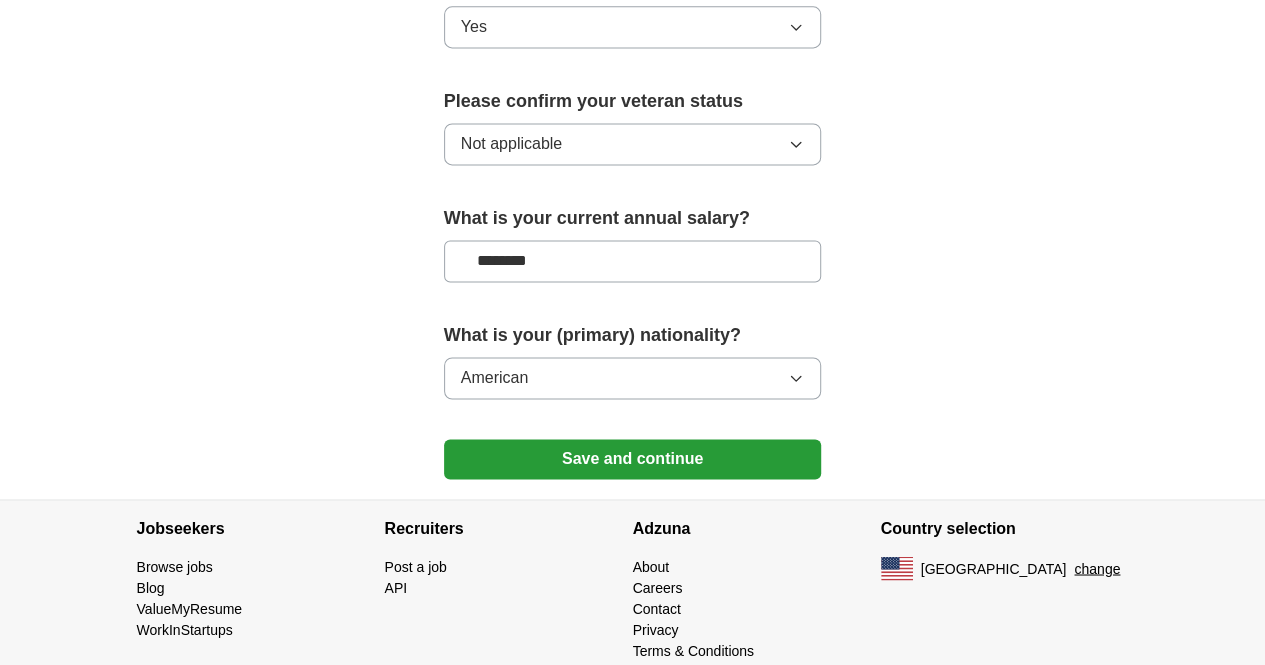click on "**********" at bounding box center (633, -366) 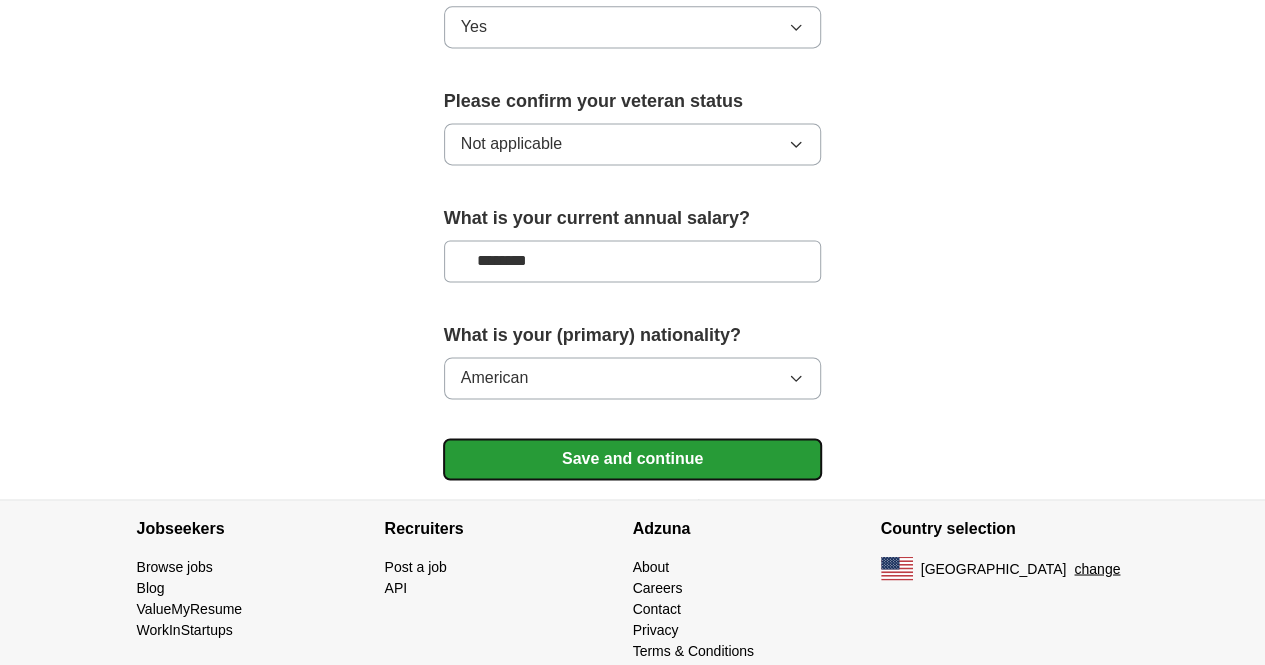 click on "Save and continue" at bounding box center [633, 459] 